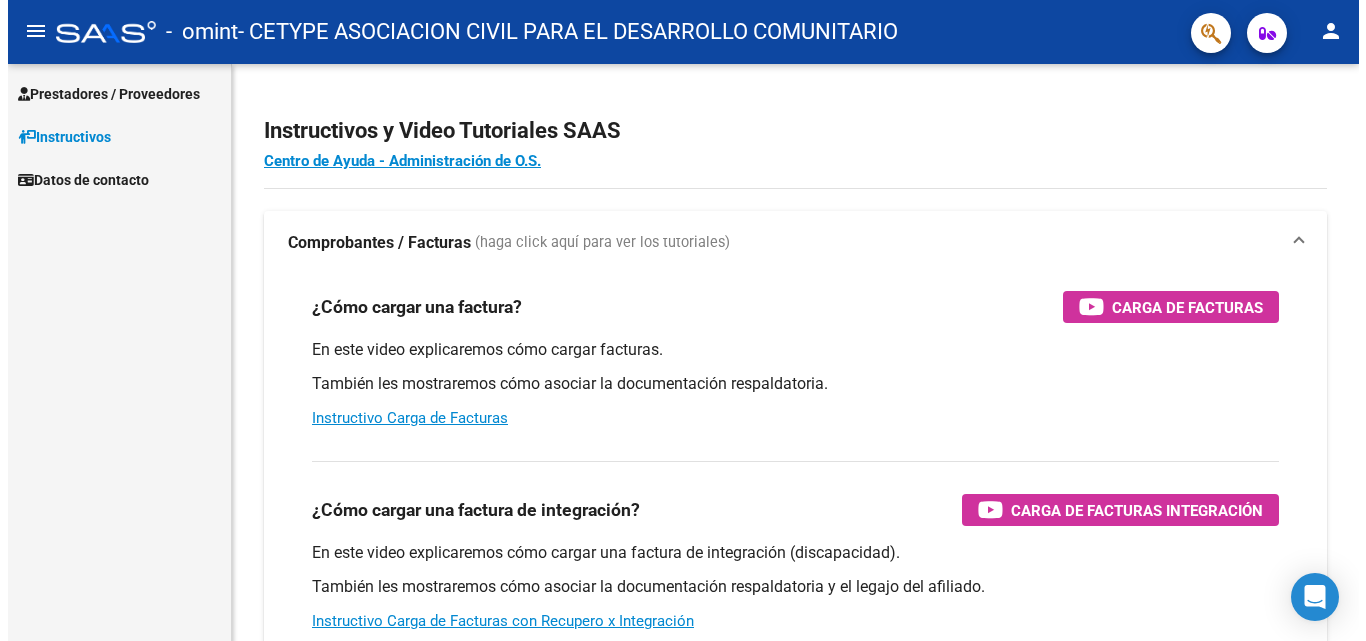 scroll, scrollTop: 0, scrollLeft: 0, axis: both 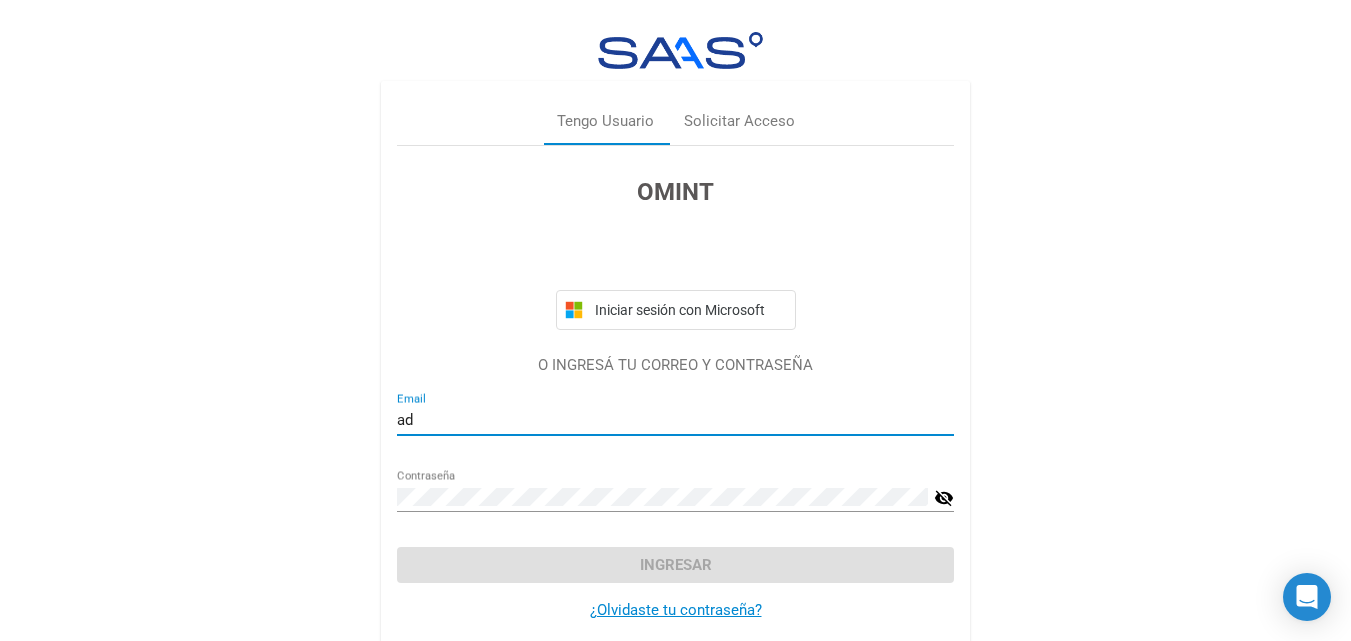 type on "a" 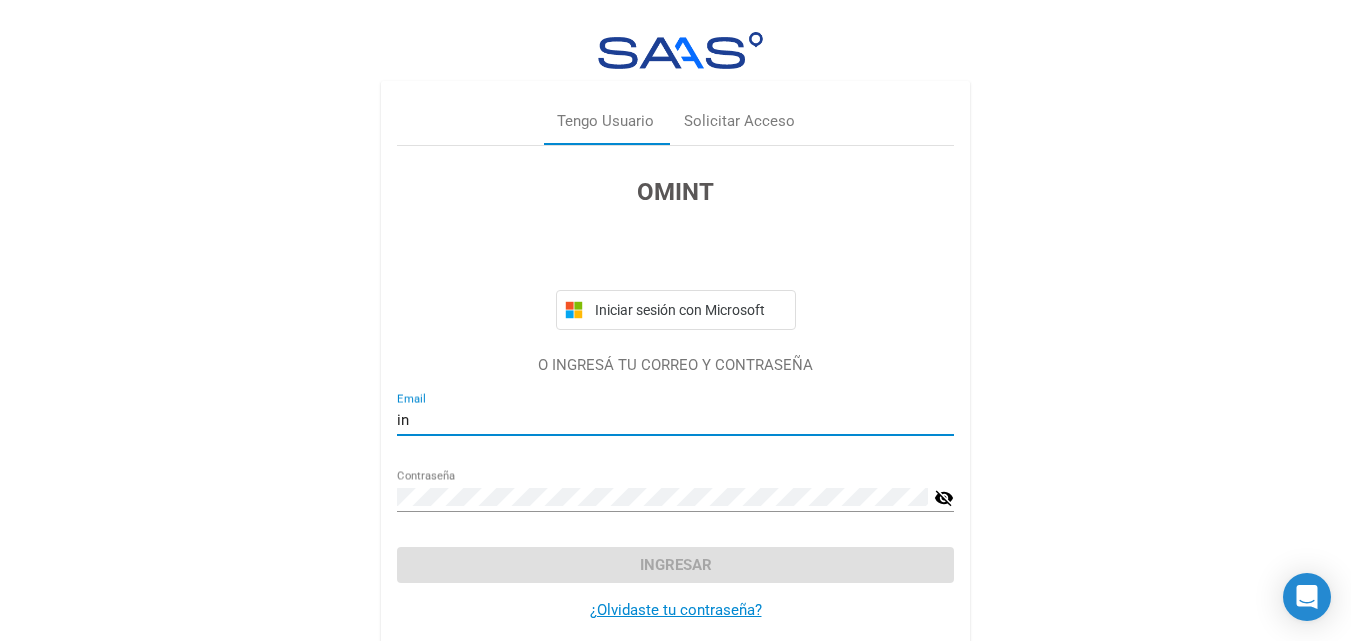 type on "i" 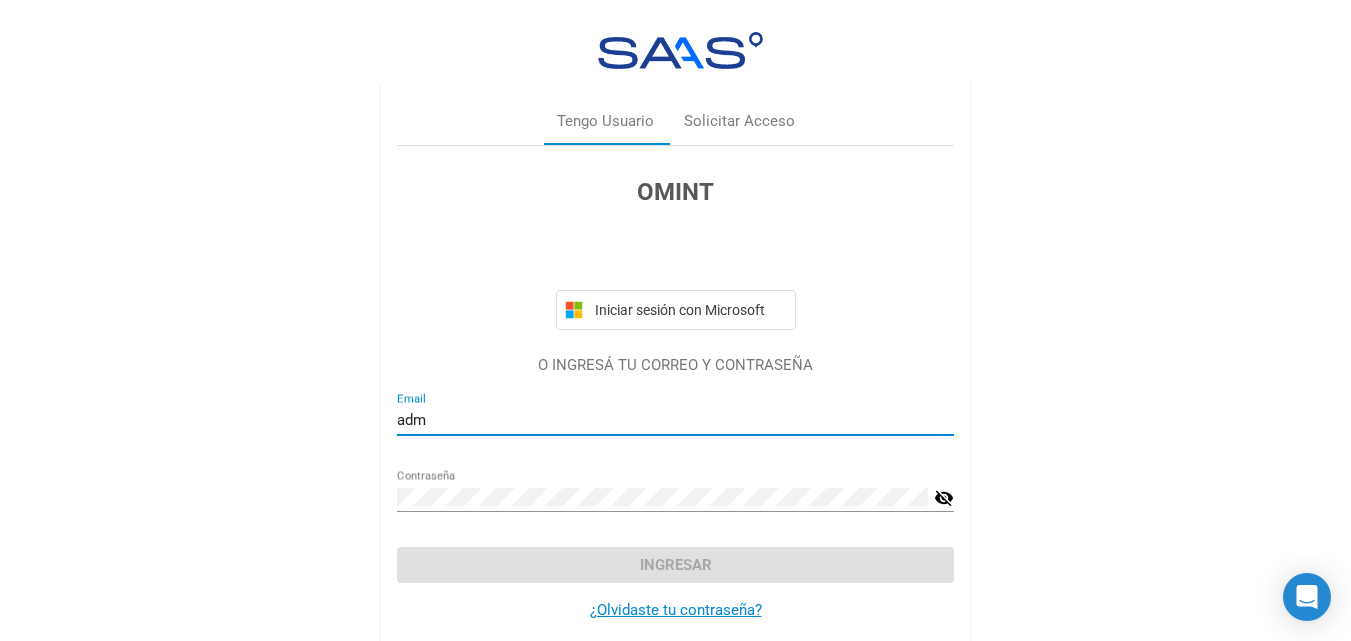 type on "[EMAIL]" 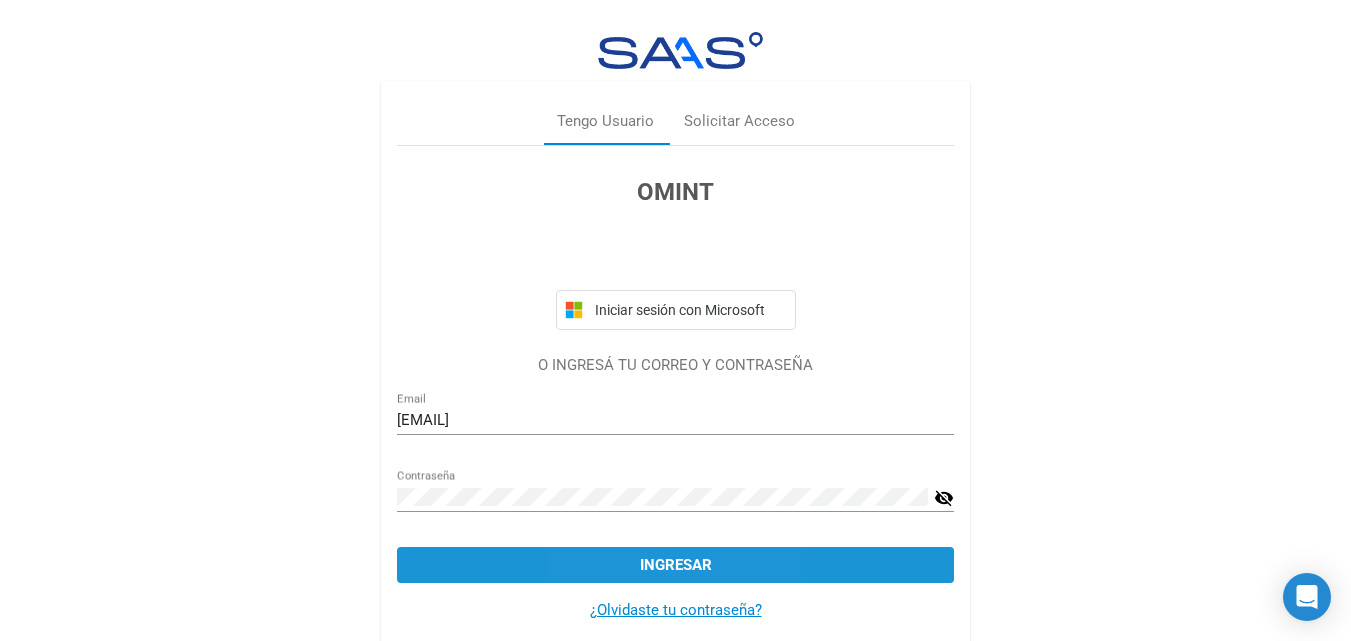 click on "Ingresar" at bounding box center (675, 565) 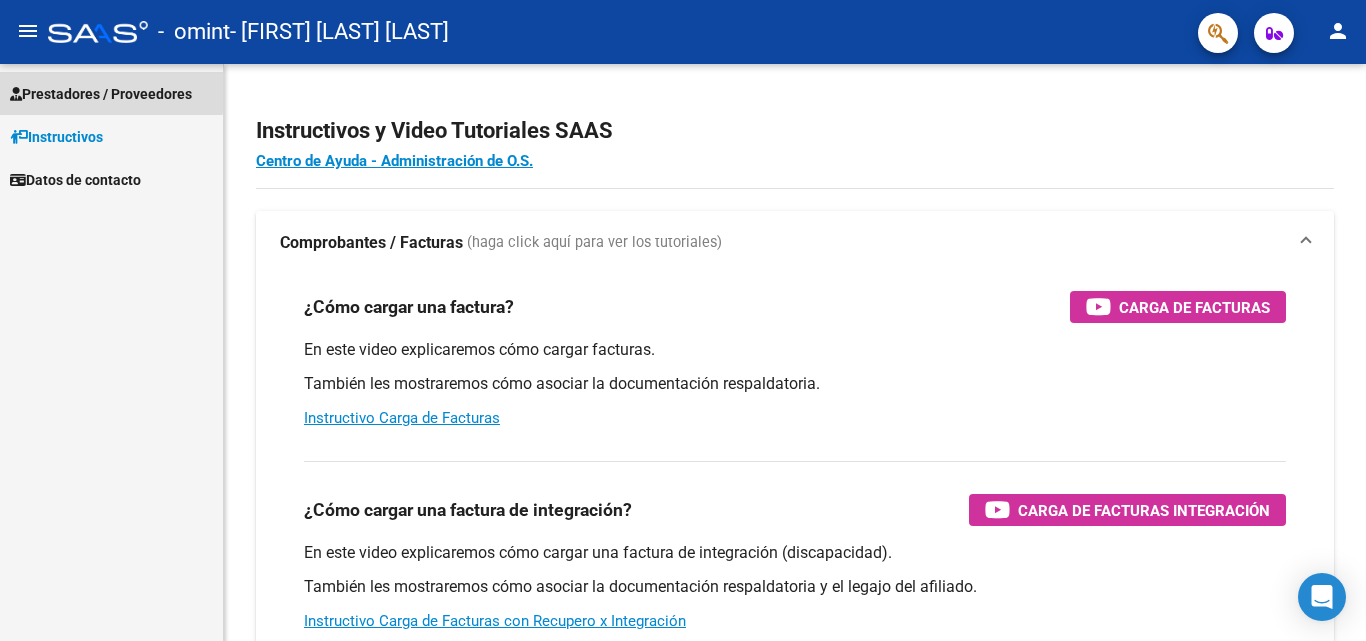 click on "Prestadores / Proveedores" at bounding box center (101, 94) 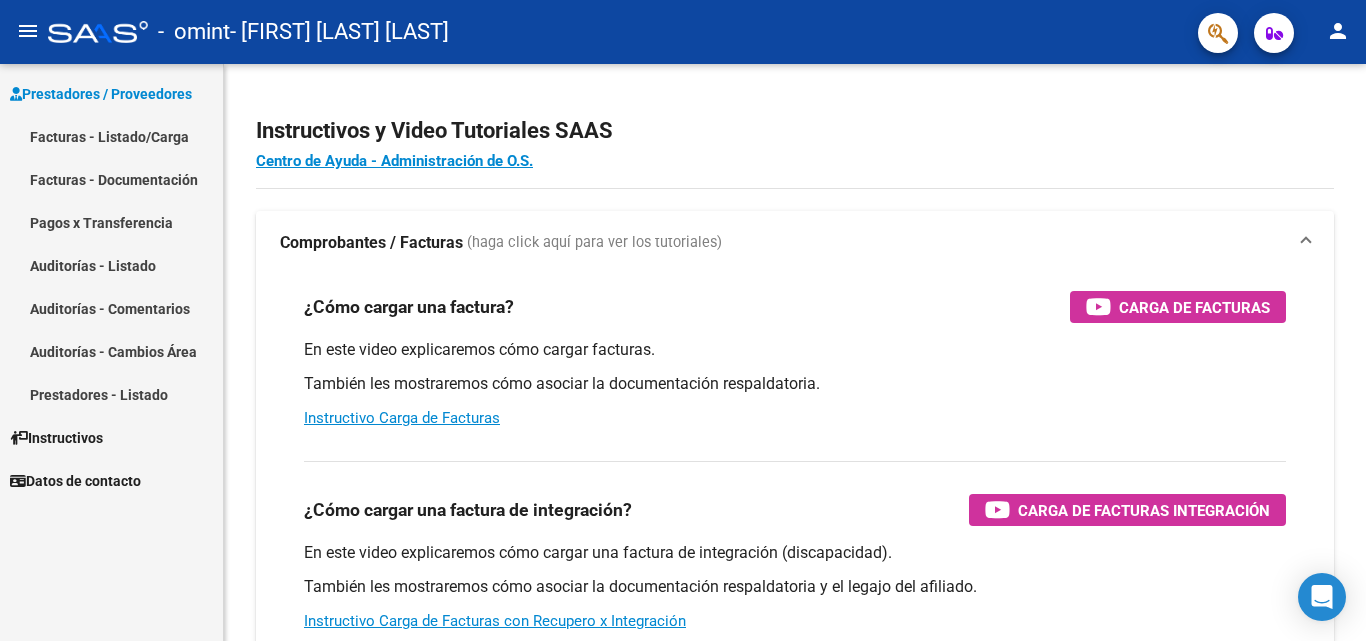 click on "Facturas - Listado/Carga" at bounding box center (111, 136) 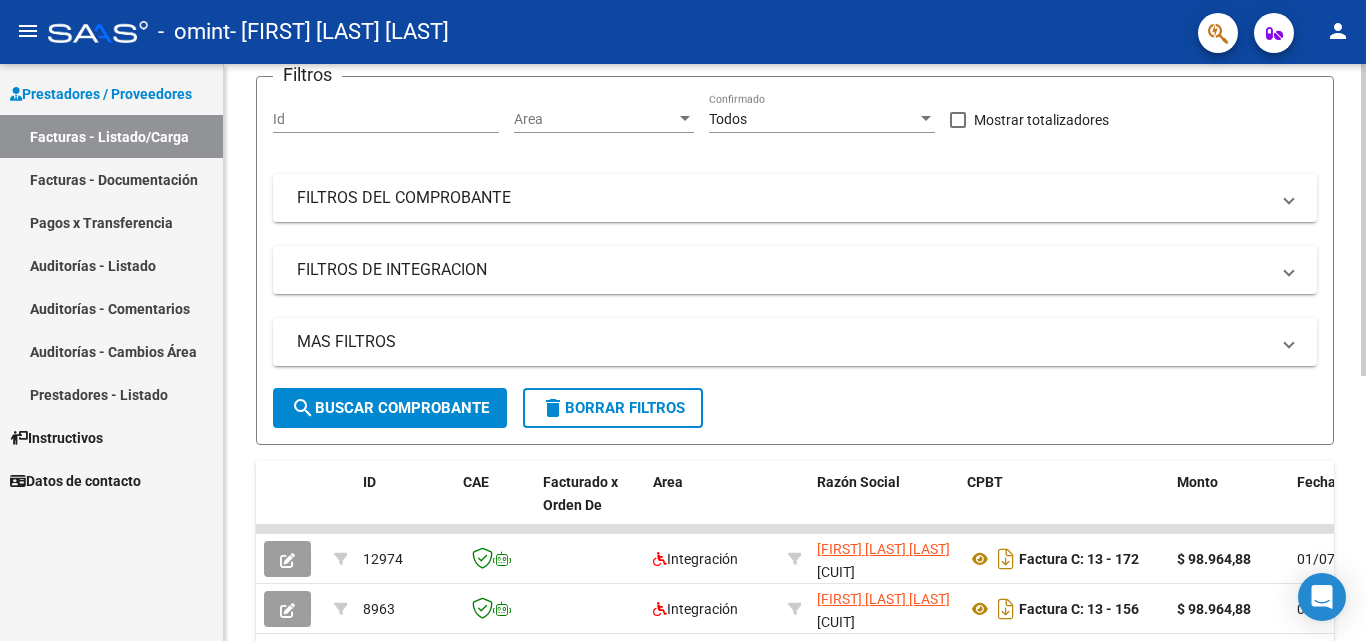 scroll, scrollTop: 0, scrollLeft: 0, axis: both 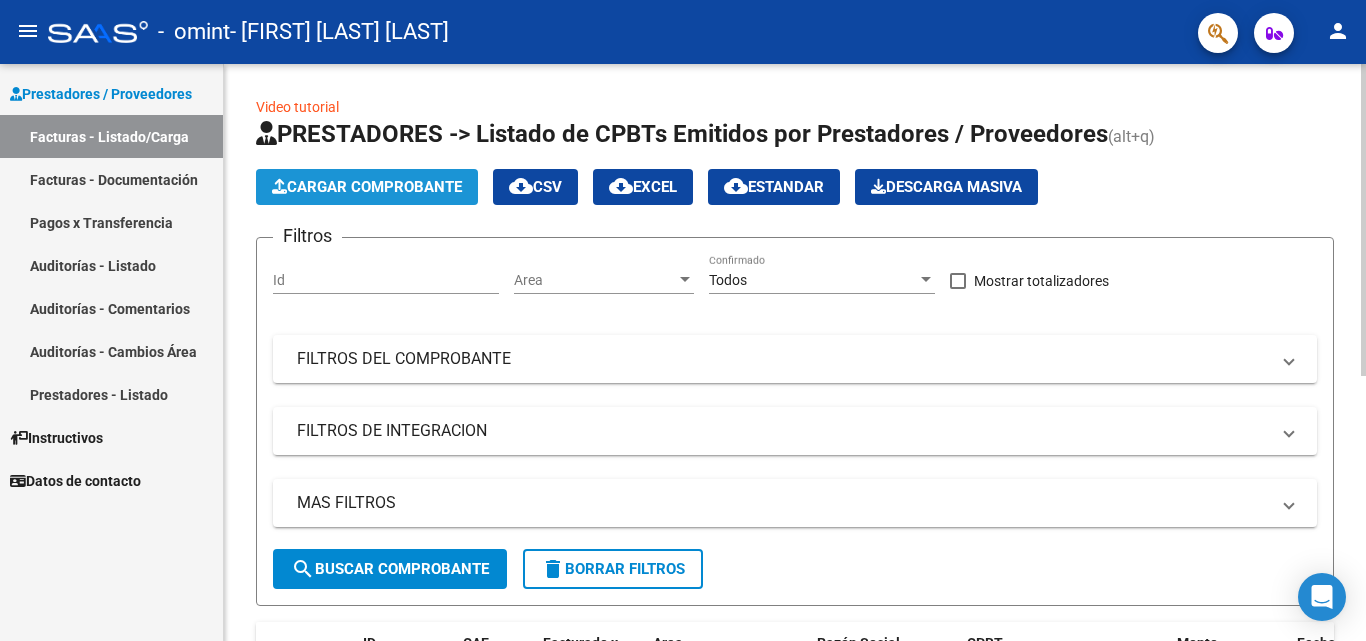 click on "Cargar Comprobante" 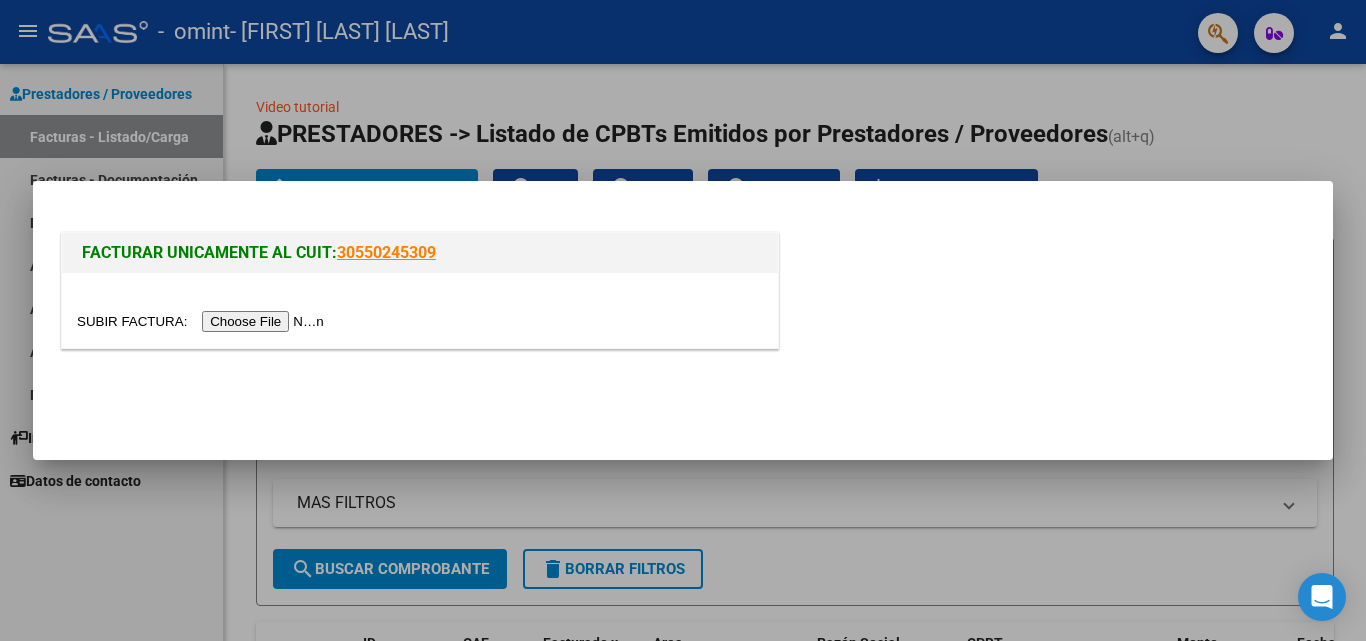 click at bounding box center [203, 321] 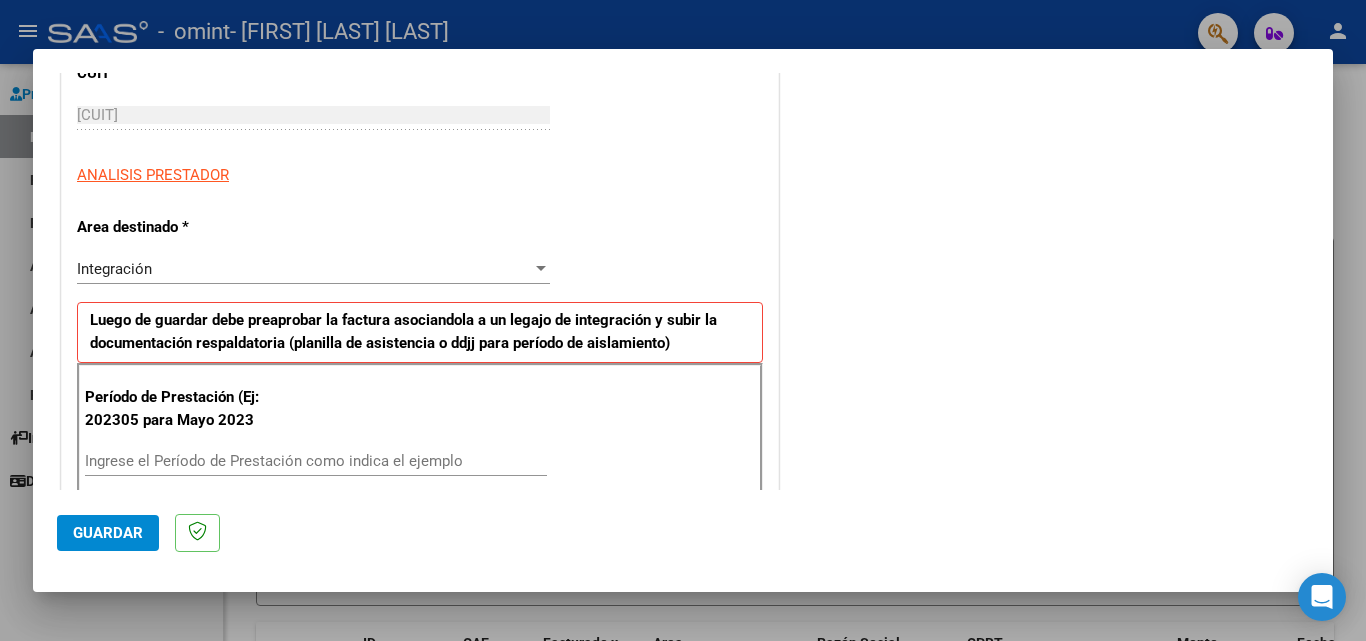 scroll, scrollTop: 300, scrollLeft: 0, axis: vertical 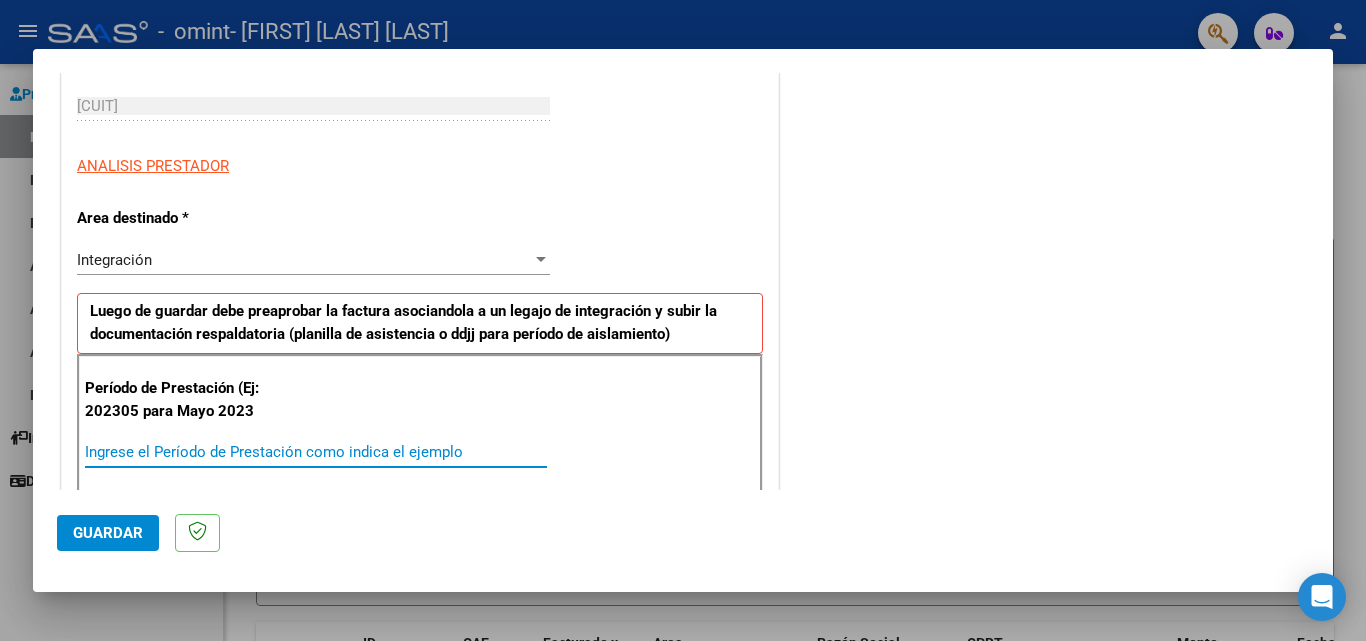 click on "Ingrese el Período de Prestación como indica el ejemplo" at bounding box center (316, 452) 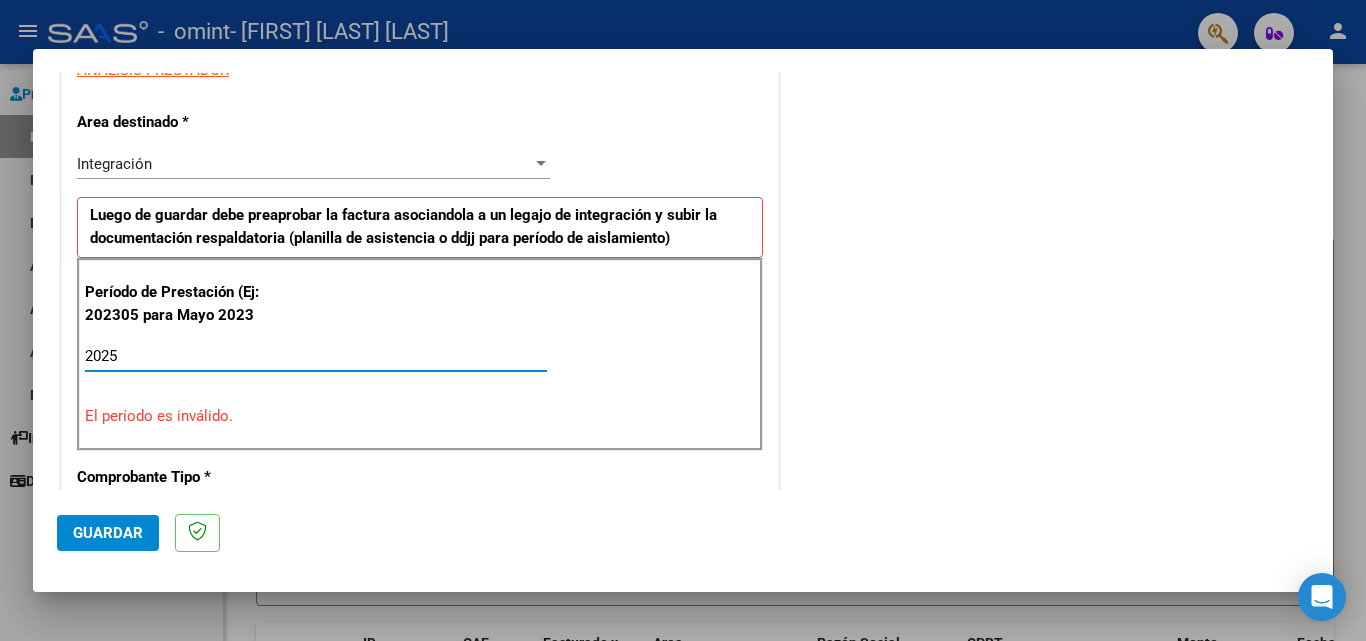 scroll, scrollTop: 400, scrollLeft: 0, axis: vertical 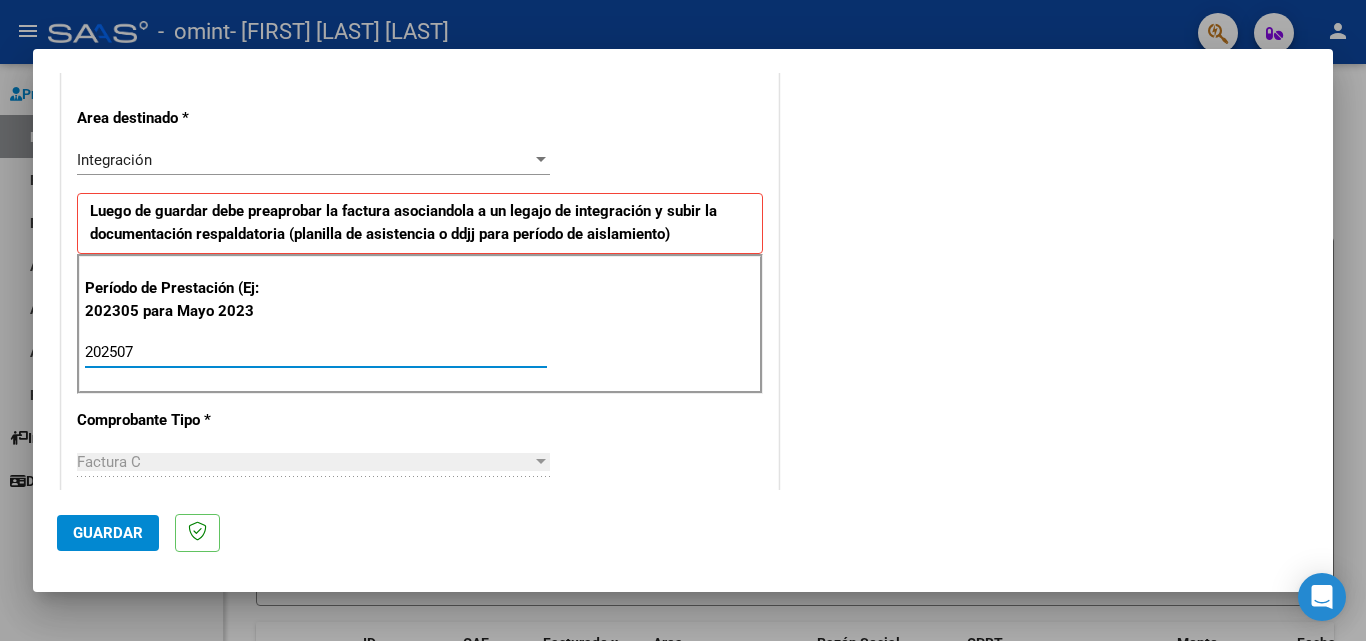 type on "202507" 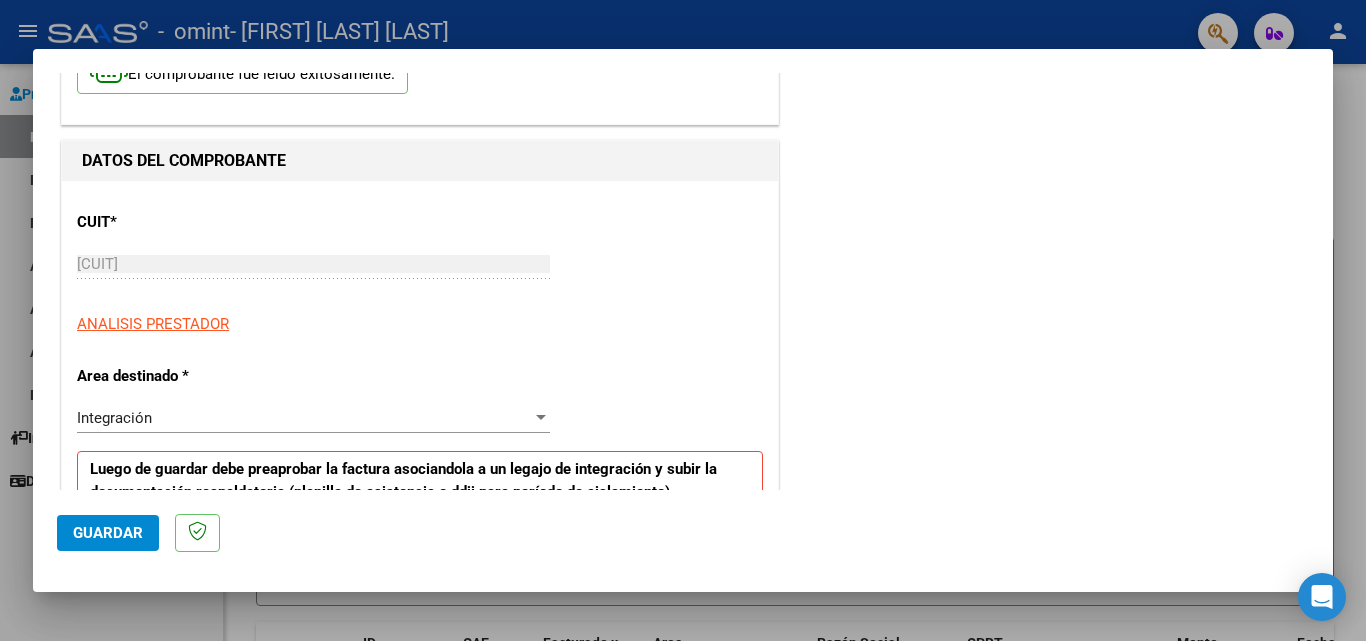 scroll, scrollTop: 0, scrollLeft: 0, axis: both 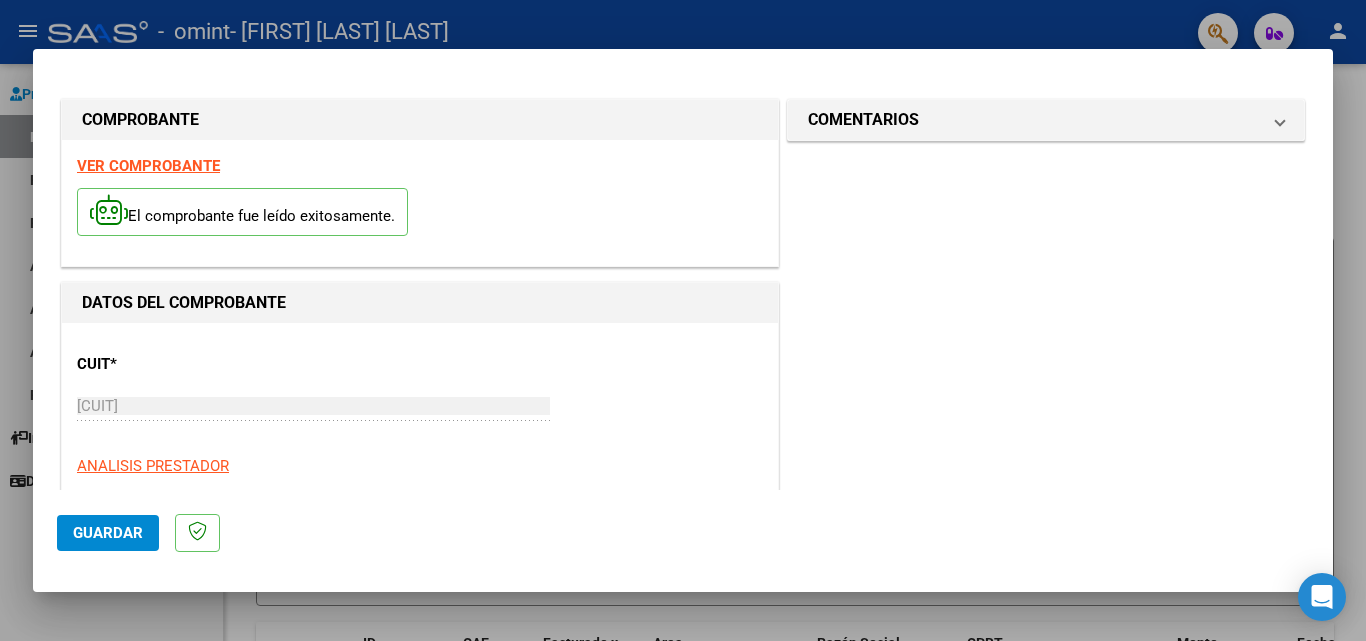 click on "Guardar" 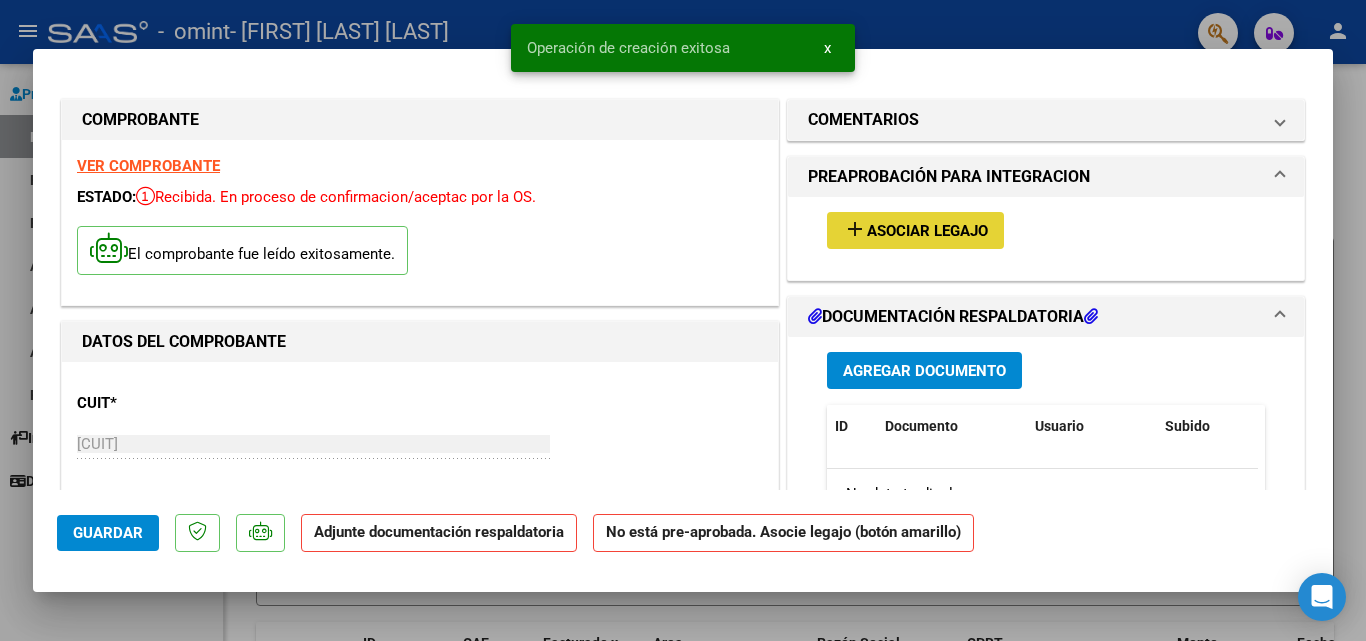 click on "Asociar Legajo" at bounding box center (927, 231) 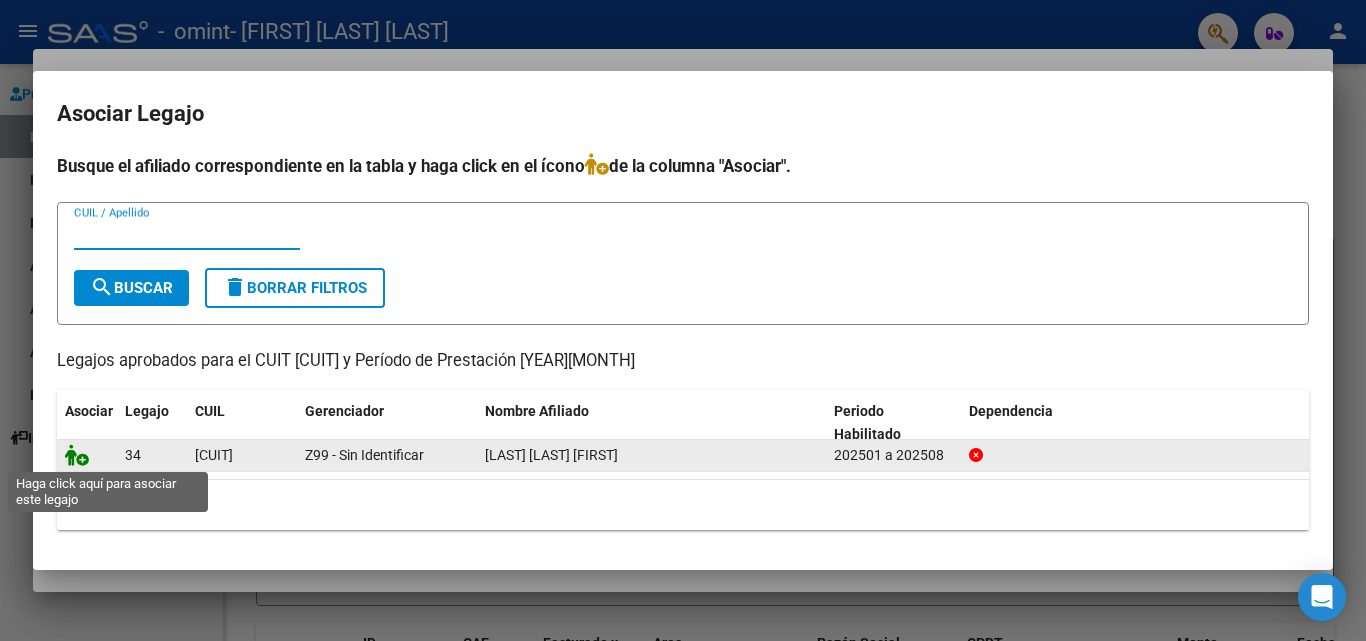 click 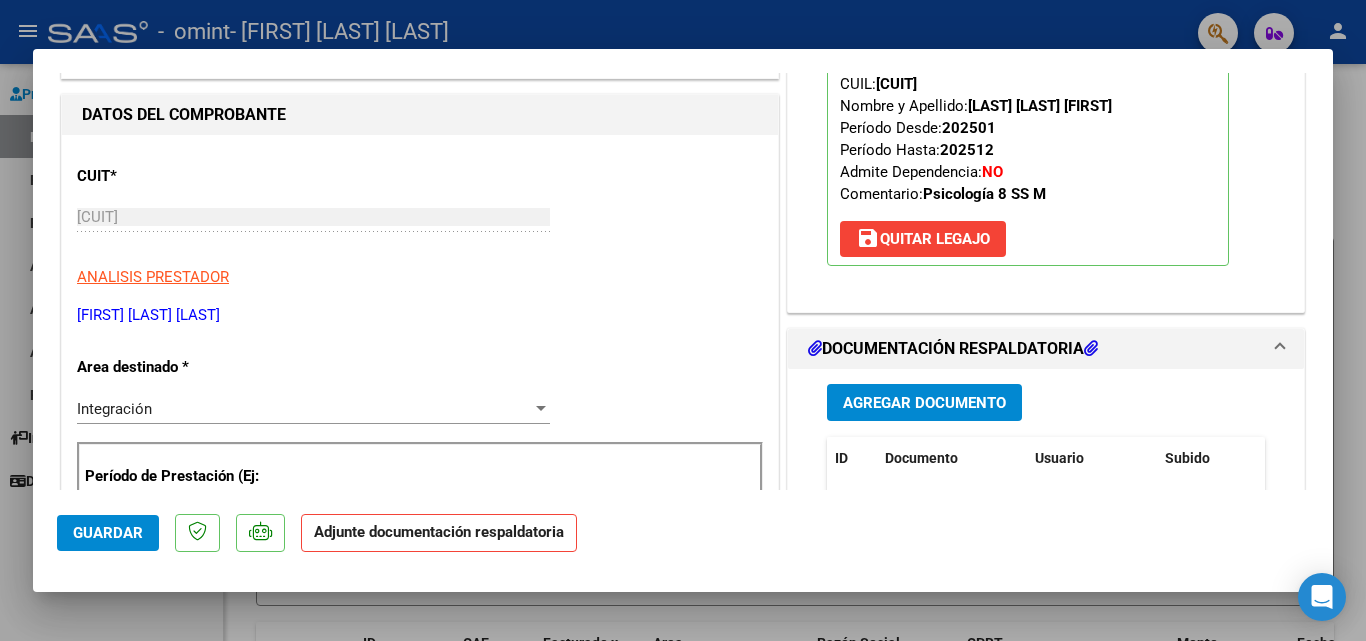 scroll, scrollTop: 300, scrollLeft: 0, axis: vertical 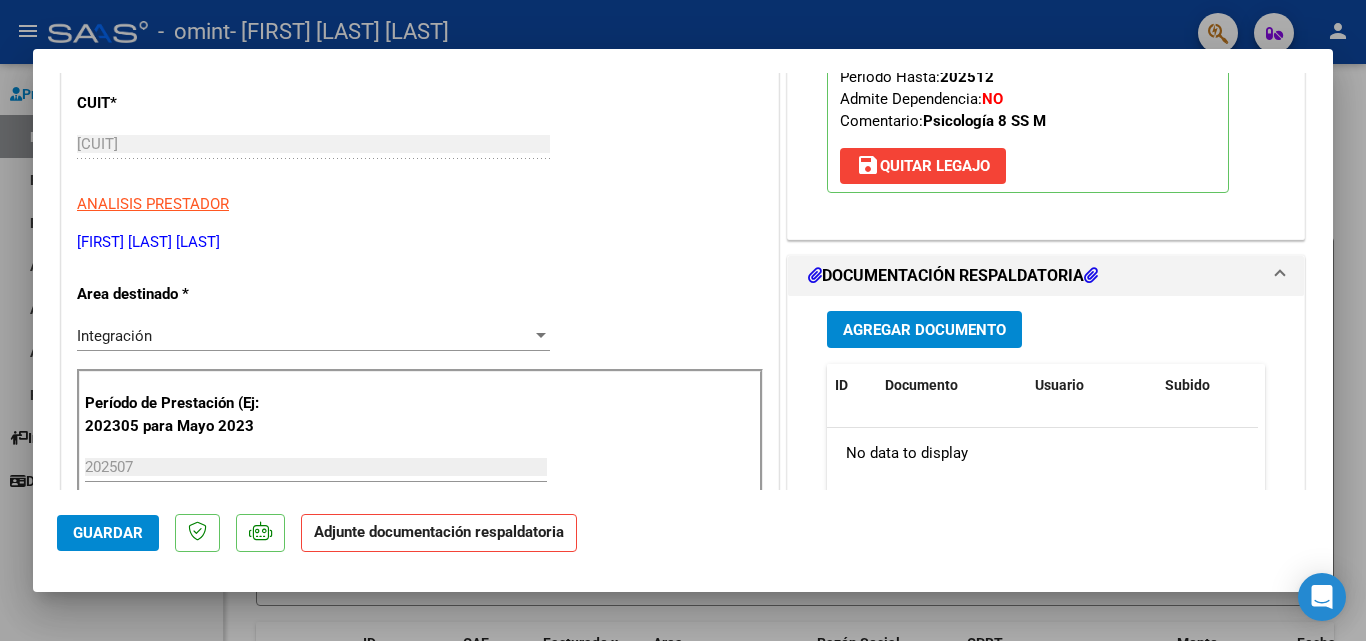 click on "Agregar Documento" at bounding box center [924, 330] 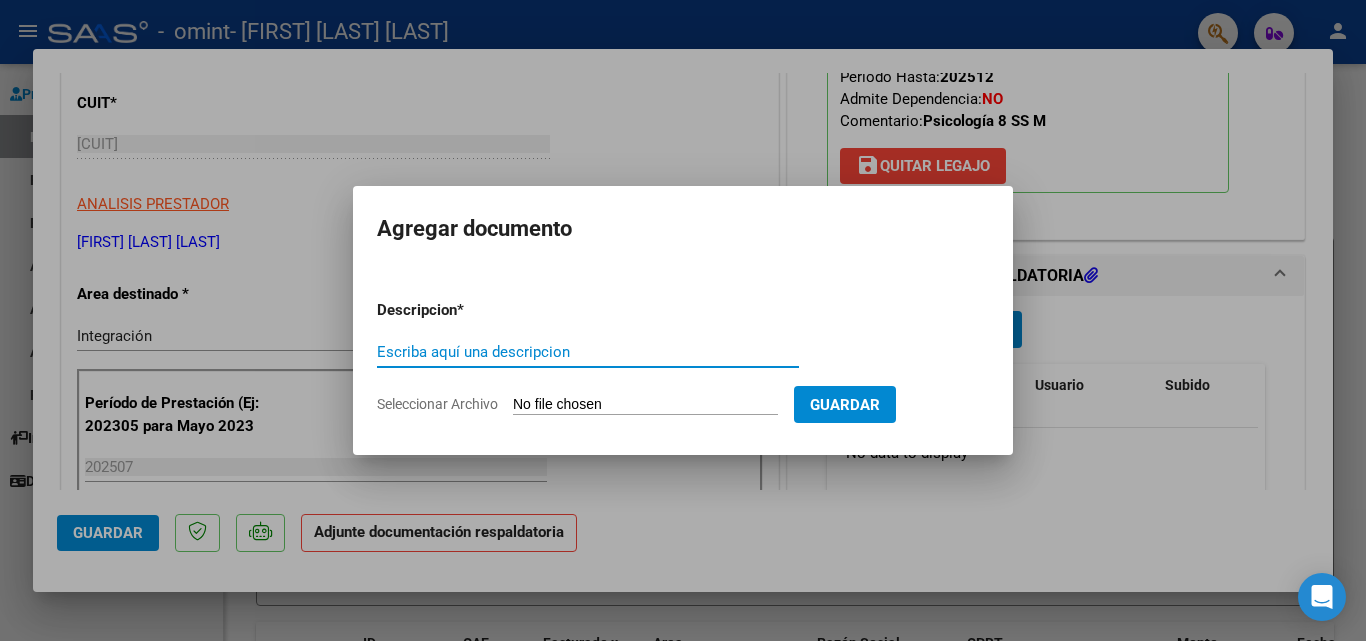 click on "Seleccionar Archivo" at bounding box center [645, 405] 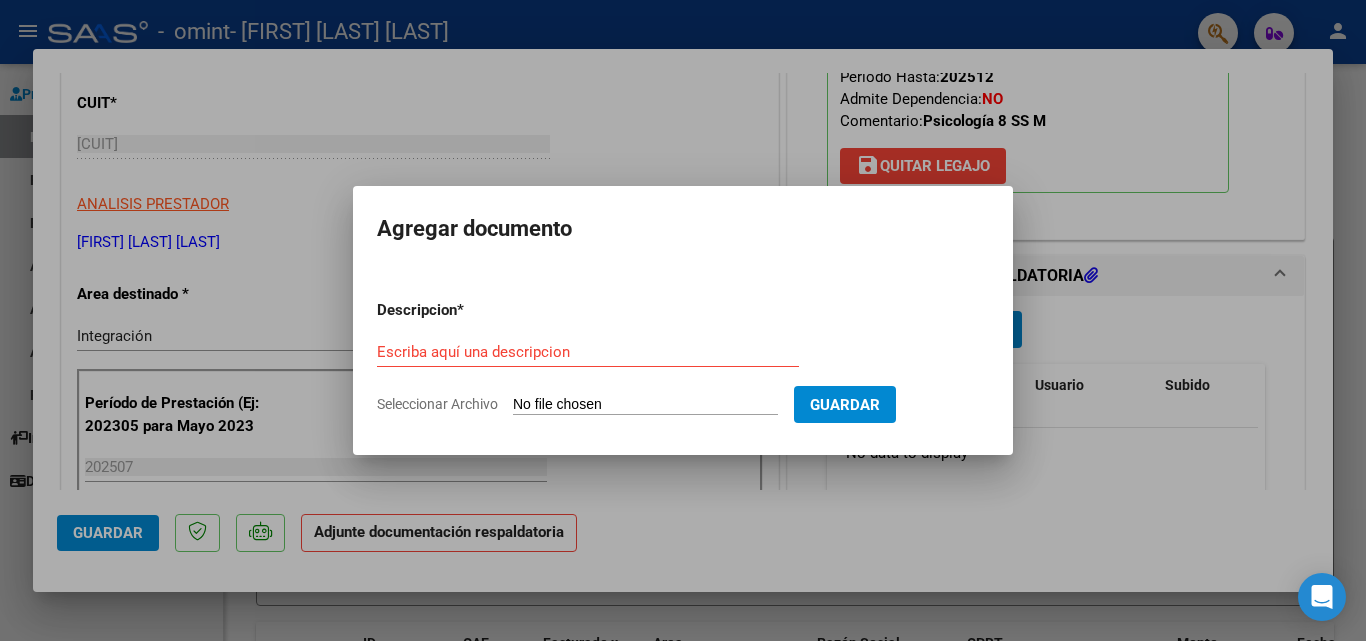 type on "C:\fakepath\planilla asistencia [LAST] [LAST] [FIRST]-psi-jul [YEAR].pdf" 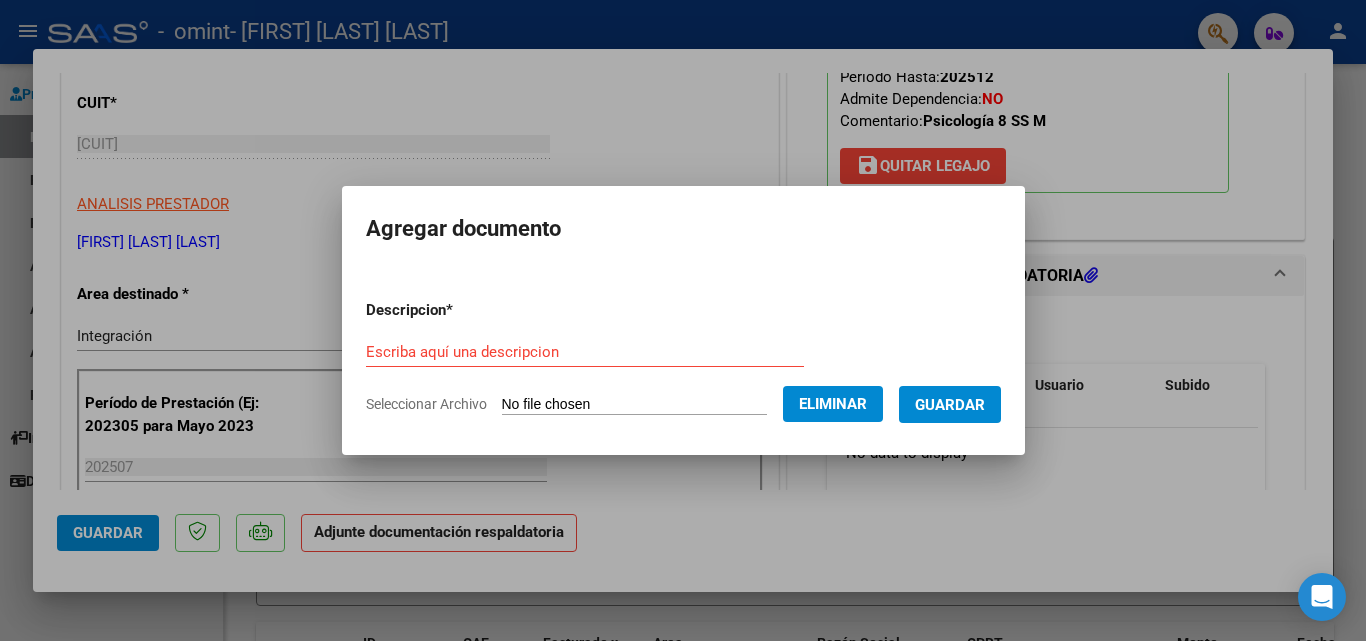 click on "Escriba aquí una descripcion" at bounding box center [585, 352] 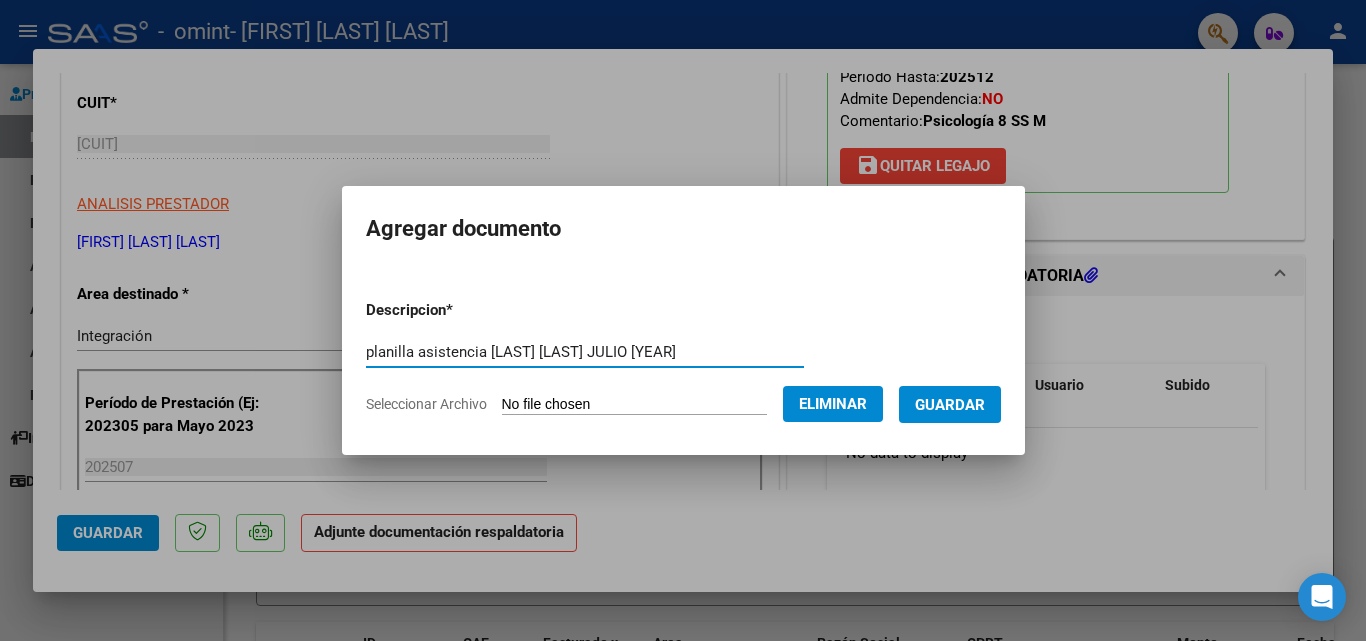 click on "planilla asistencia [LAST] [LAST] JULIO [YEAR]" at bounding box center (585, 352) 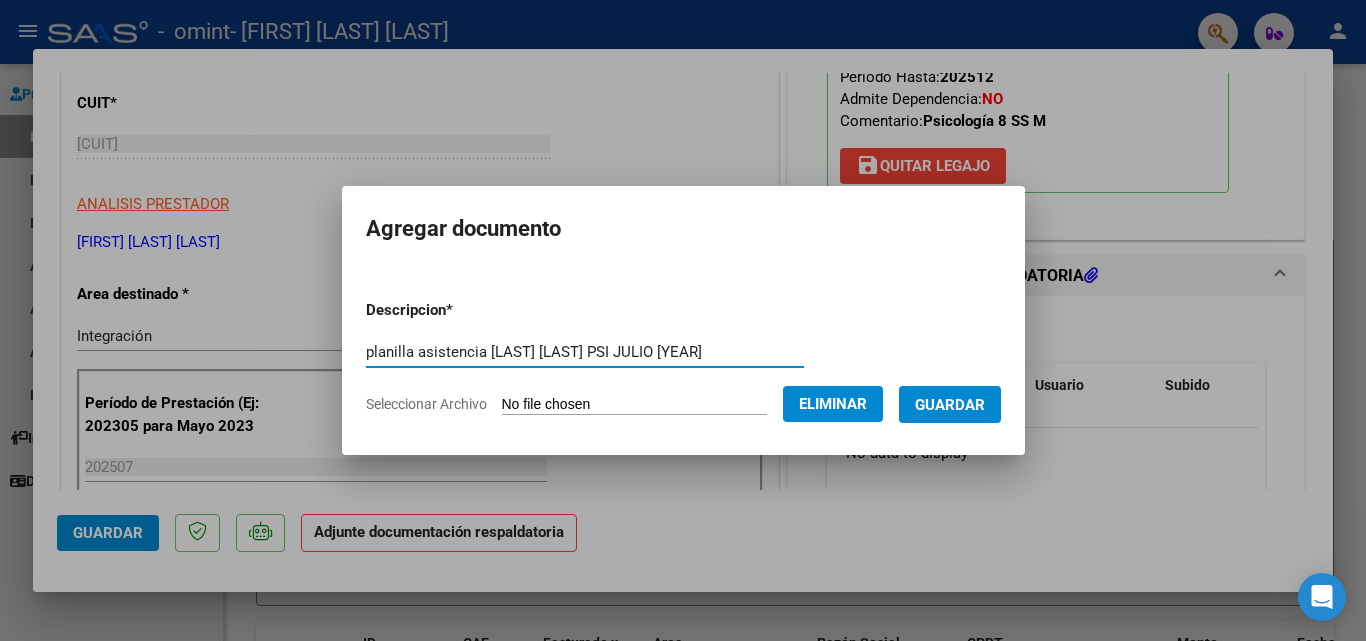 type on "planilla asistencia [LAST] [LAST] PSI JULIO [YEAR]" 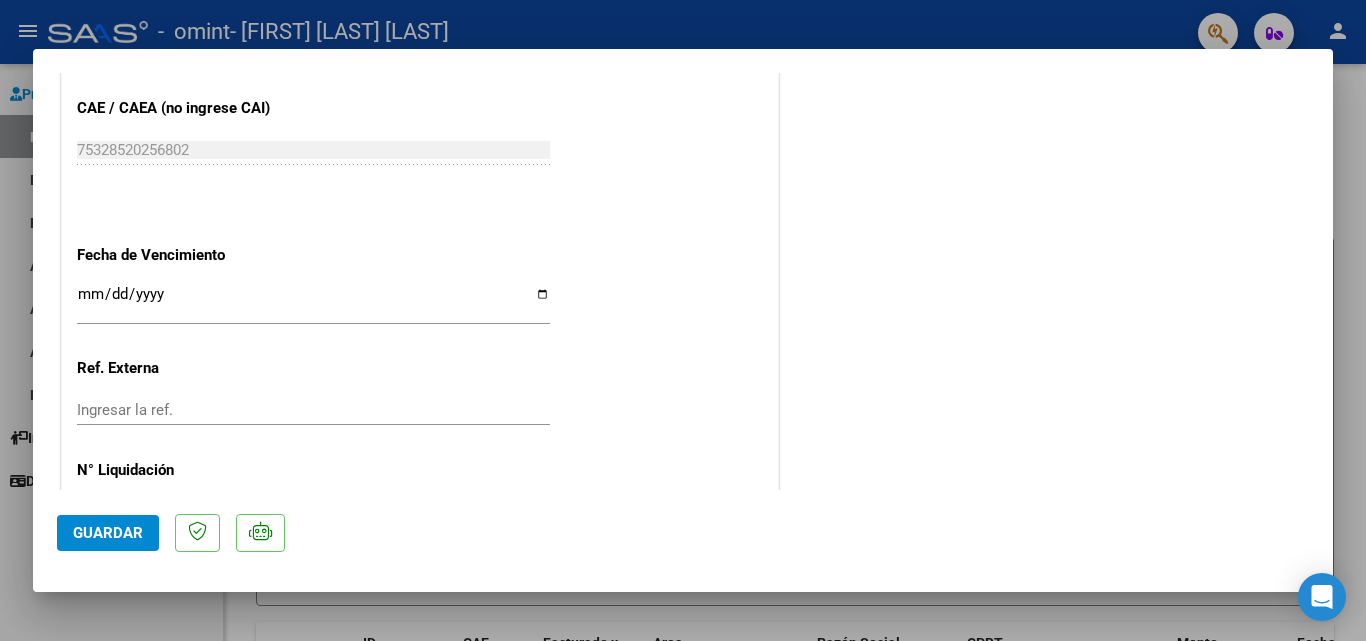 scroll, scrollTop: 1373, scrollLeft: 0, axis: vertical 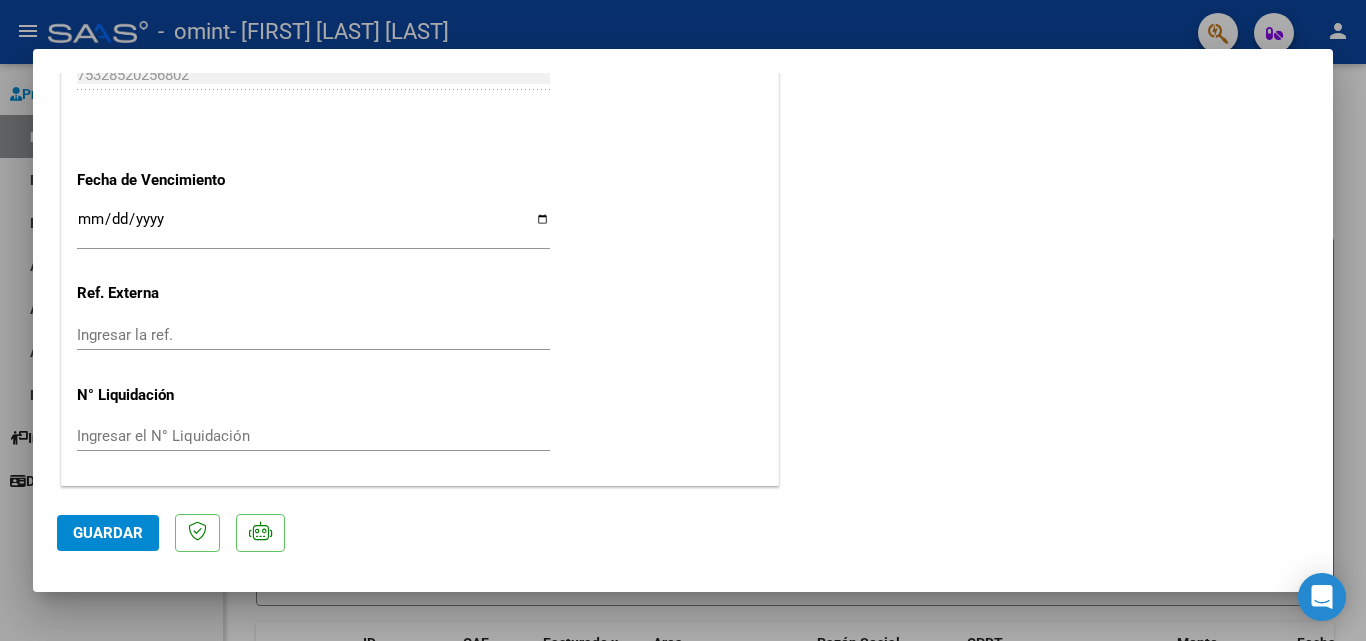 click on "Guardar" 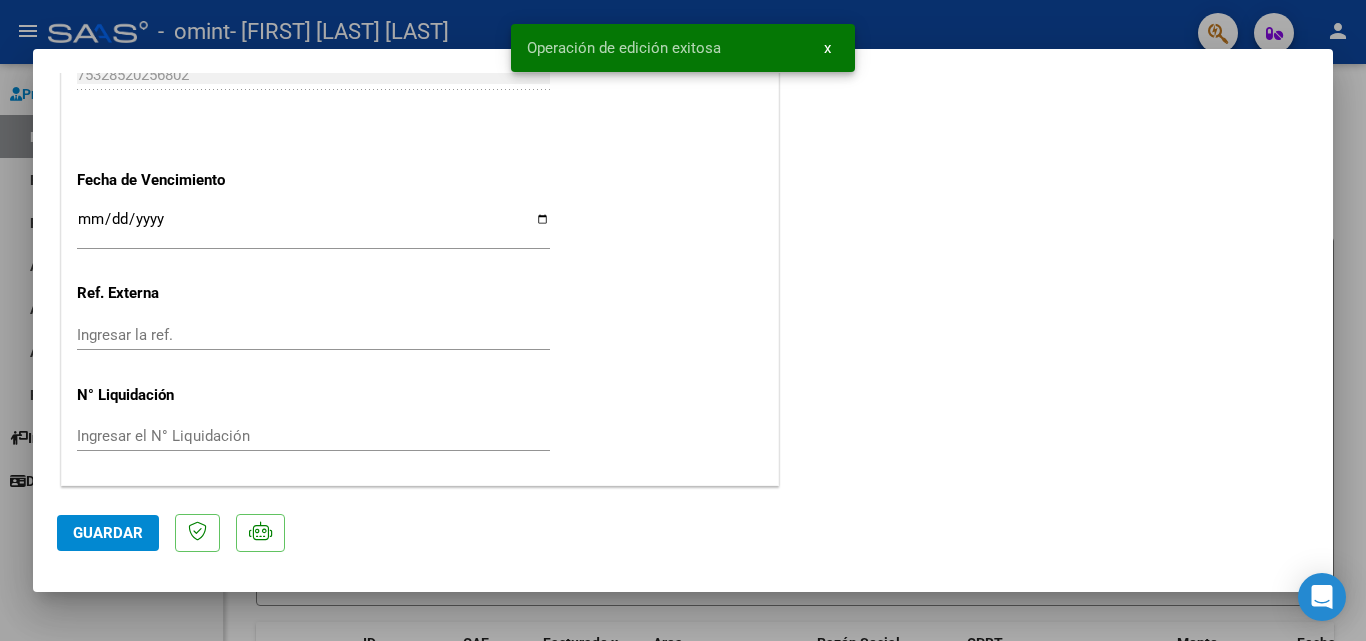 click at bounding box center (683, 320) 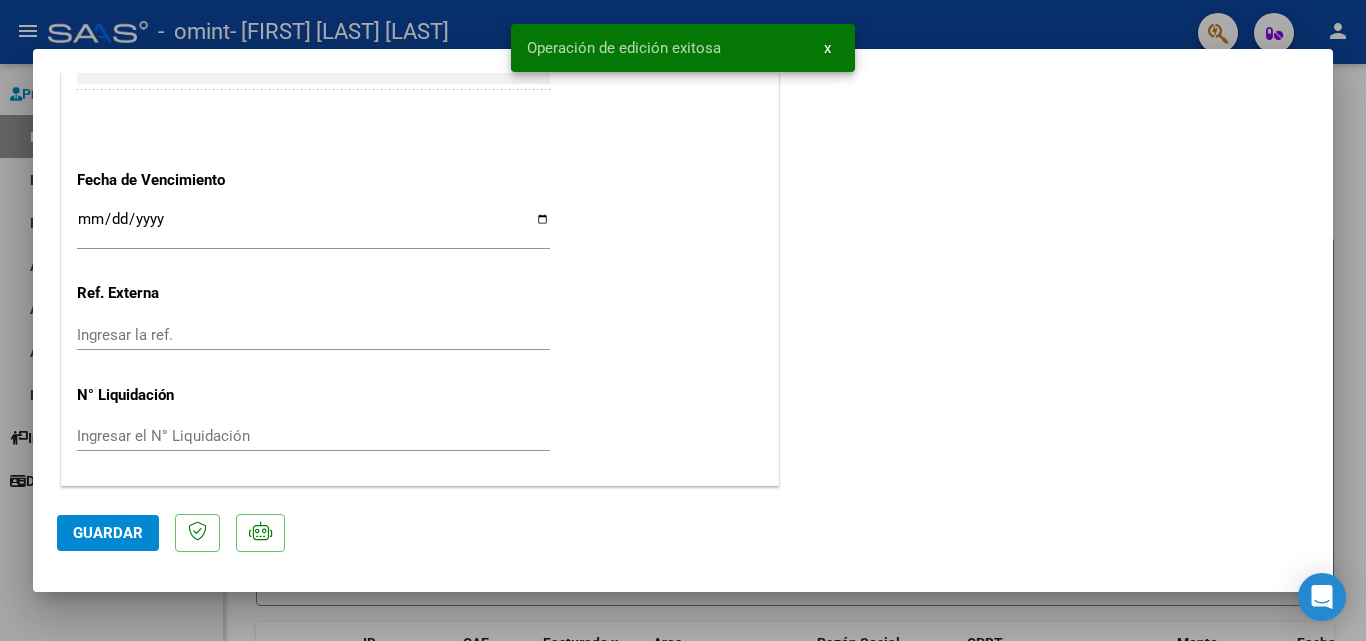 scroll, scrollTop: 1525, scrollLeft: 0, axis: vertical 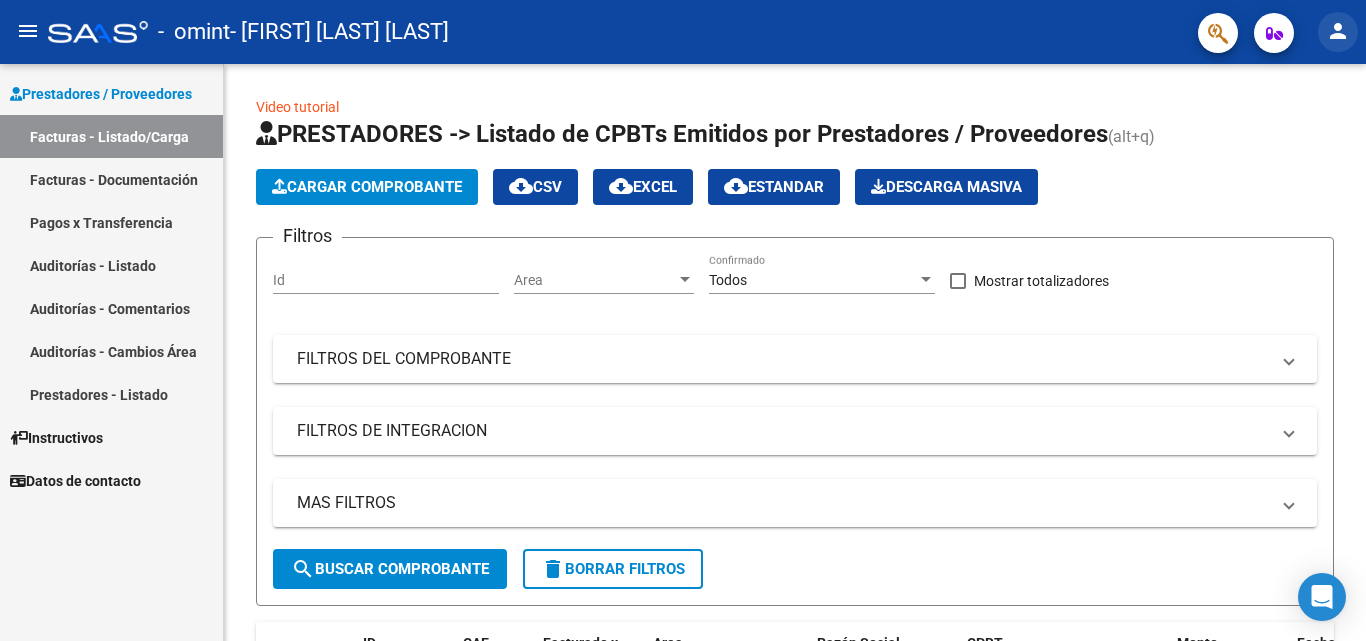 click on "person" 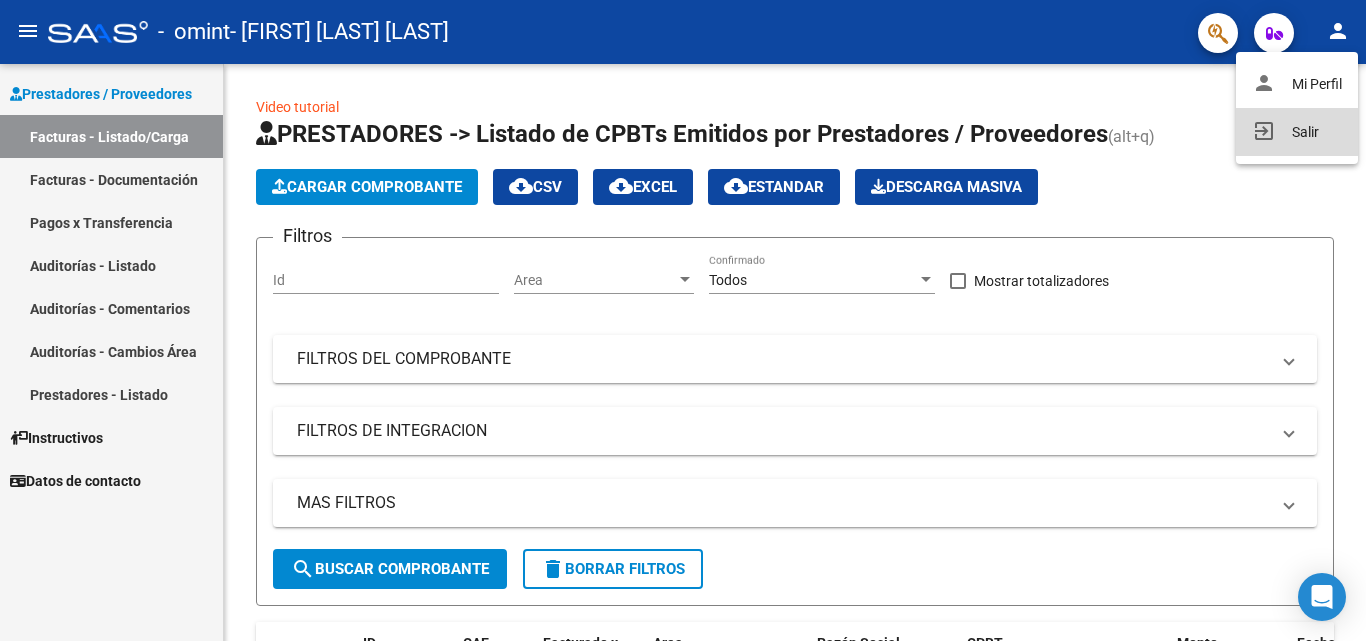 click on "exit_to_app  Salir" at bounding box center (1297, 132) 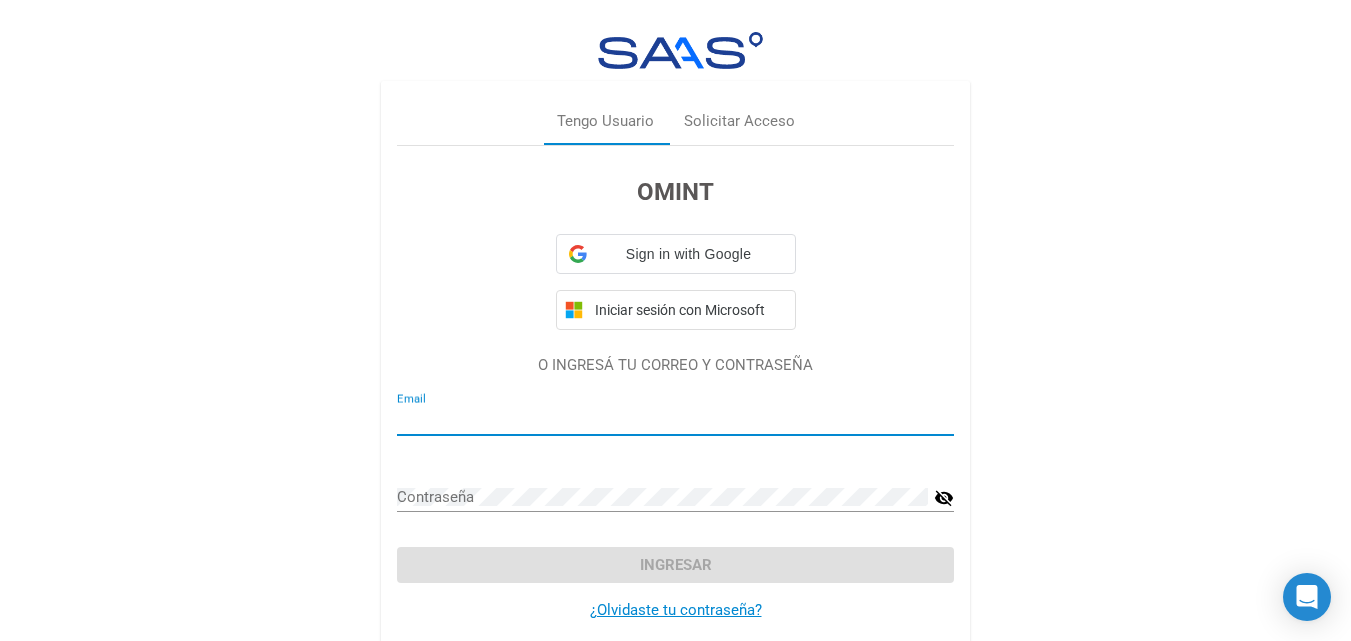 type on "[EMAIL]" 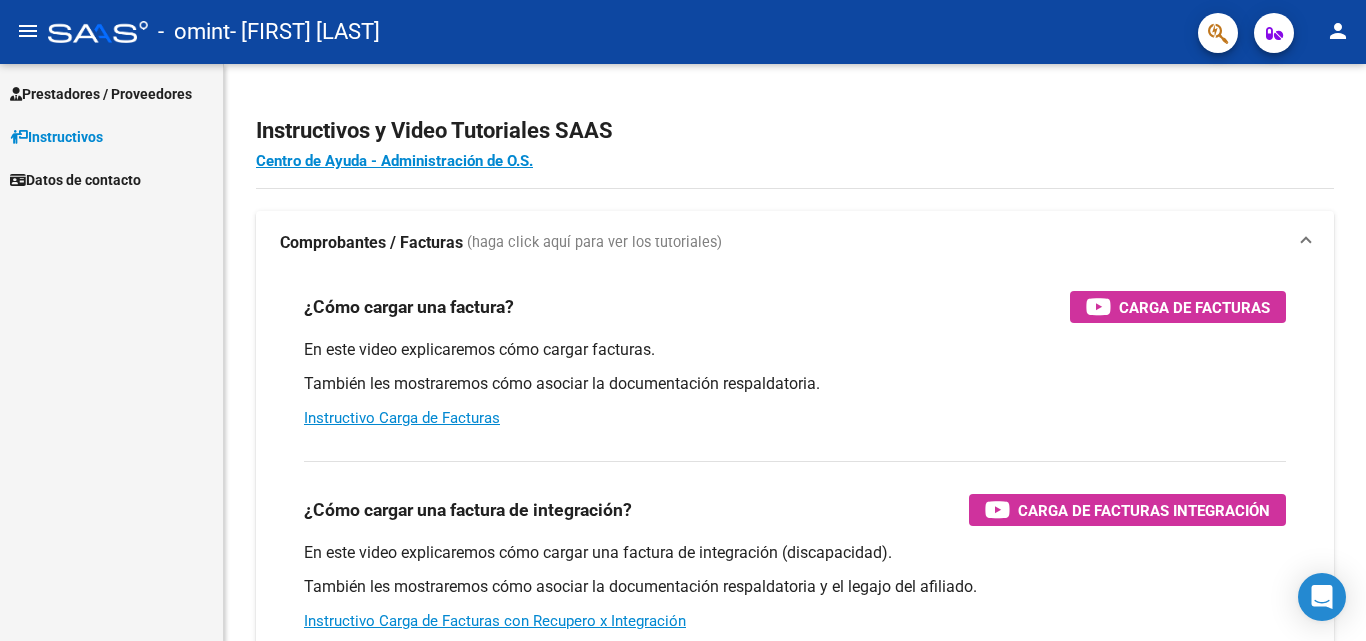 scroll, scrollTop: 0, scrollLeft: 0, axis: both 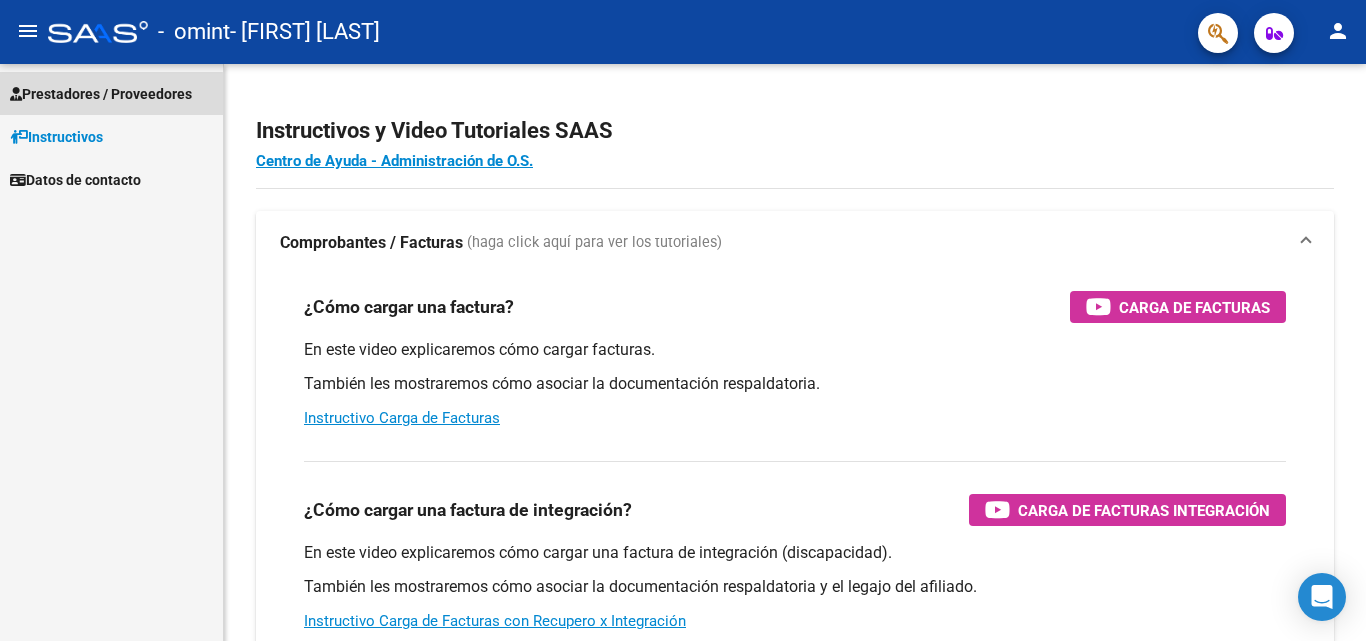 click on "Prestadores / Proveedores" at bounding box center [101, 94] 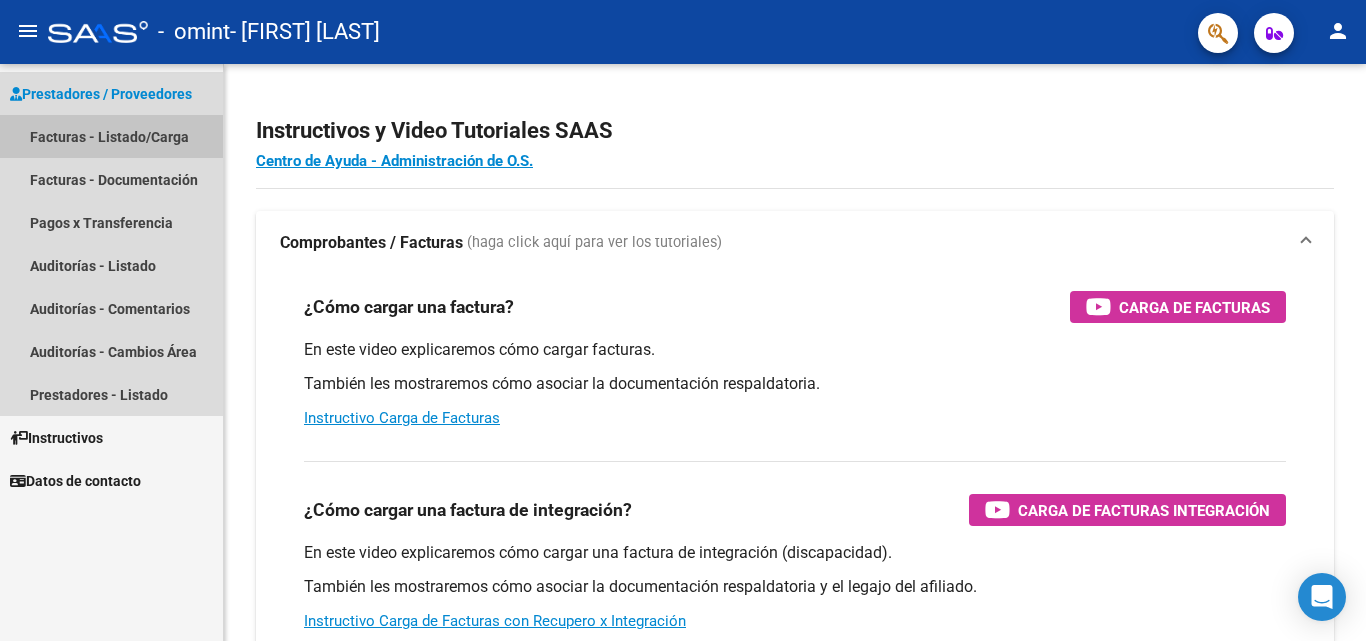 click on "Facturas - Listado/Carga" at bounding box center (111, 136) 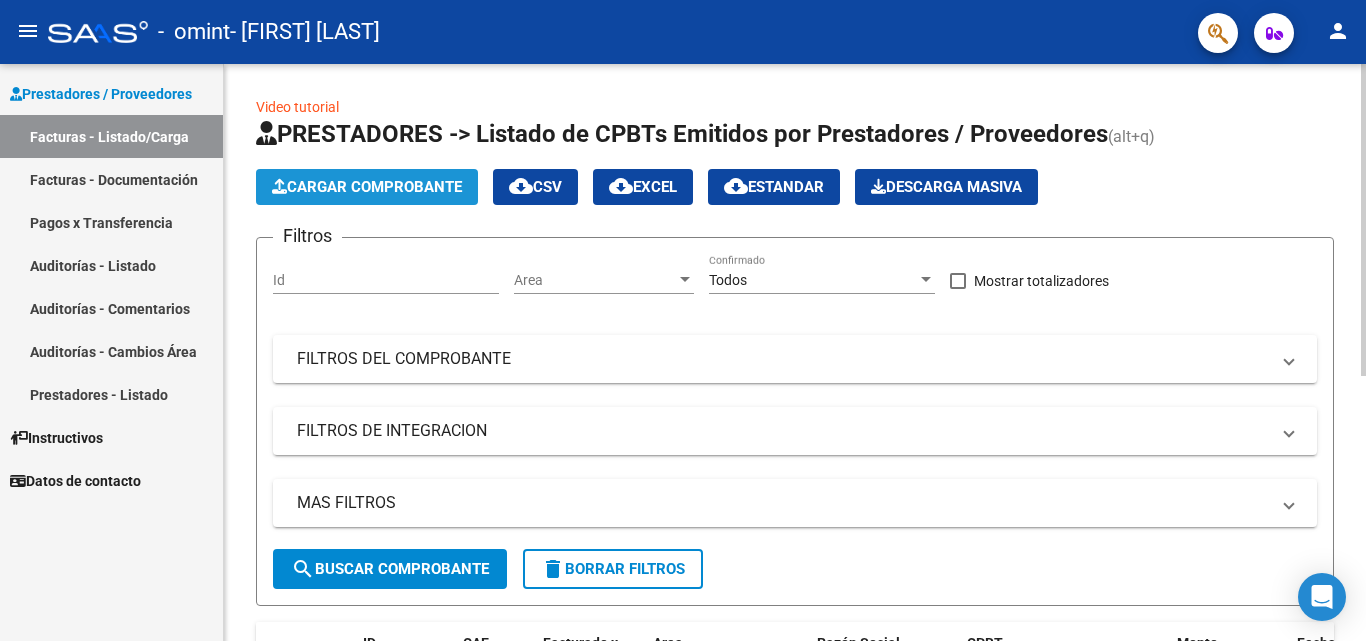 click on "Cargar Comprobante" 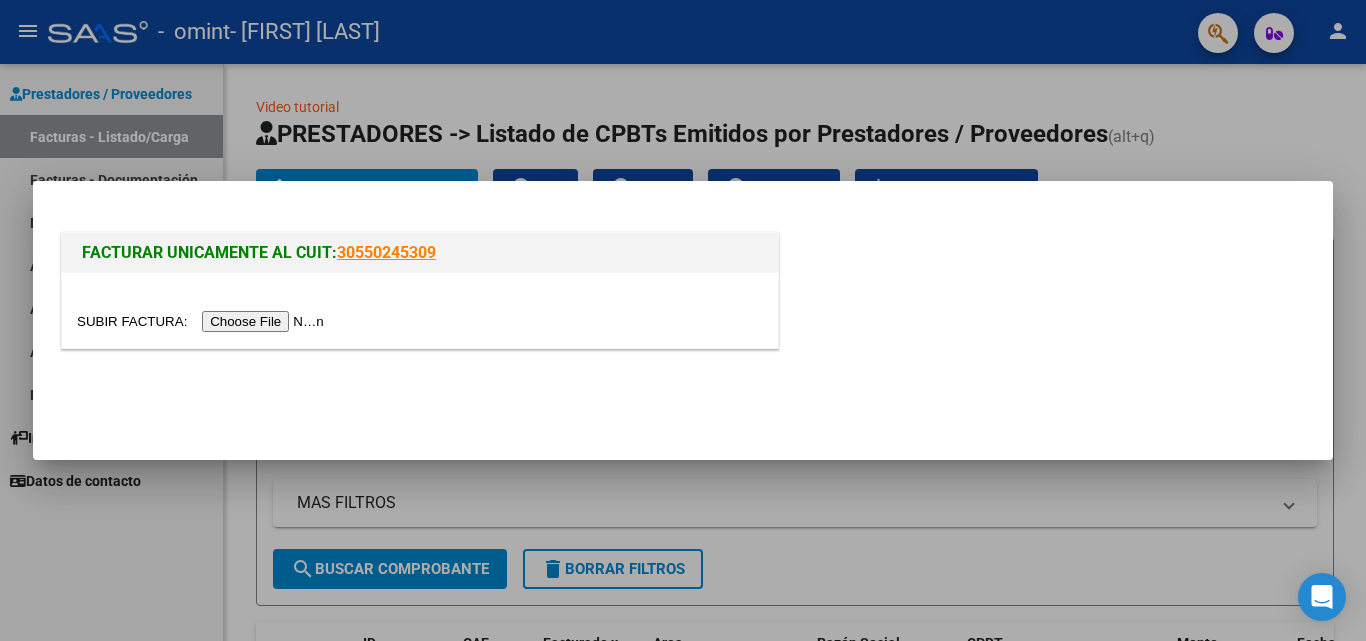 click at bounding box center (203, 321) 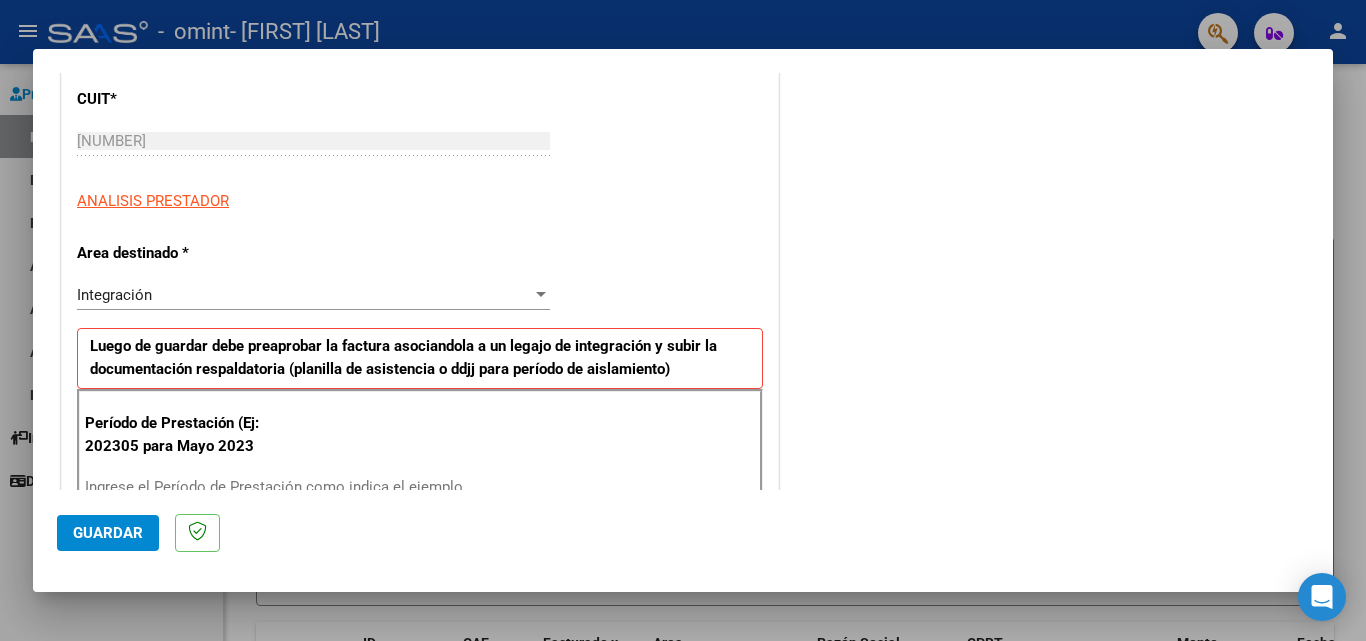 scroll, scrollTop: 300, scrollLeft: 0, axis: vertical 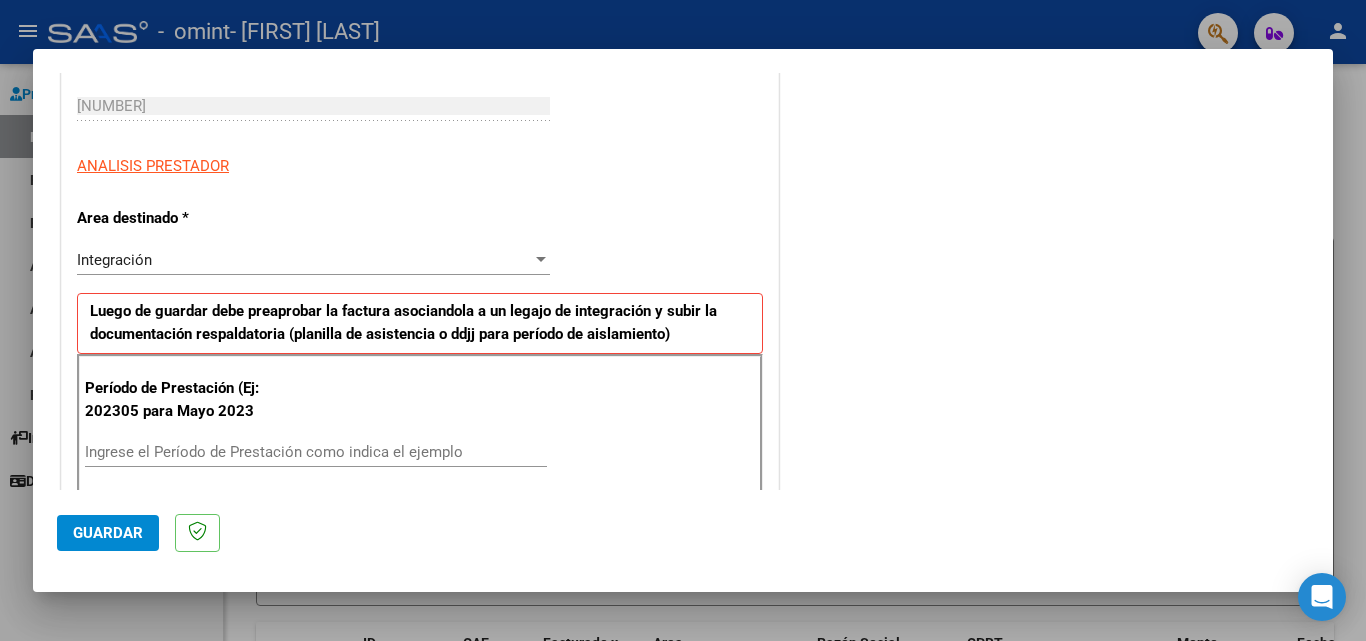 click on "Ingrese el Período de Prestación como indica el ejemplo" at bounding box center [316, 452] 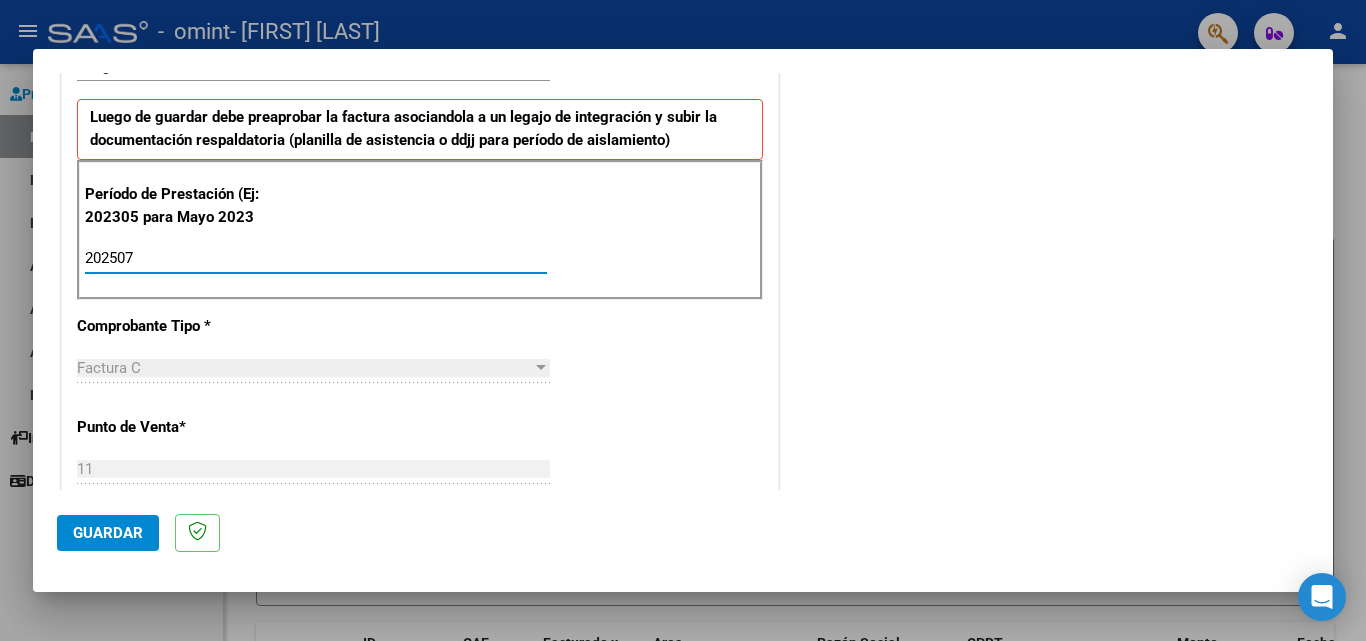 scroll, scrollTop: 500, scrollLeft: 0, axis: vertical 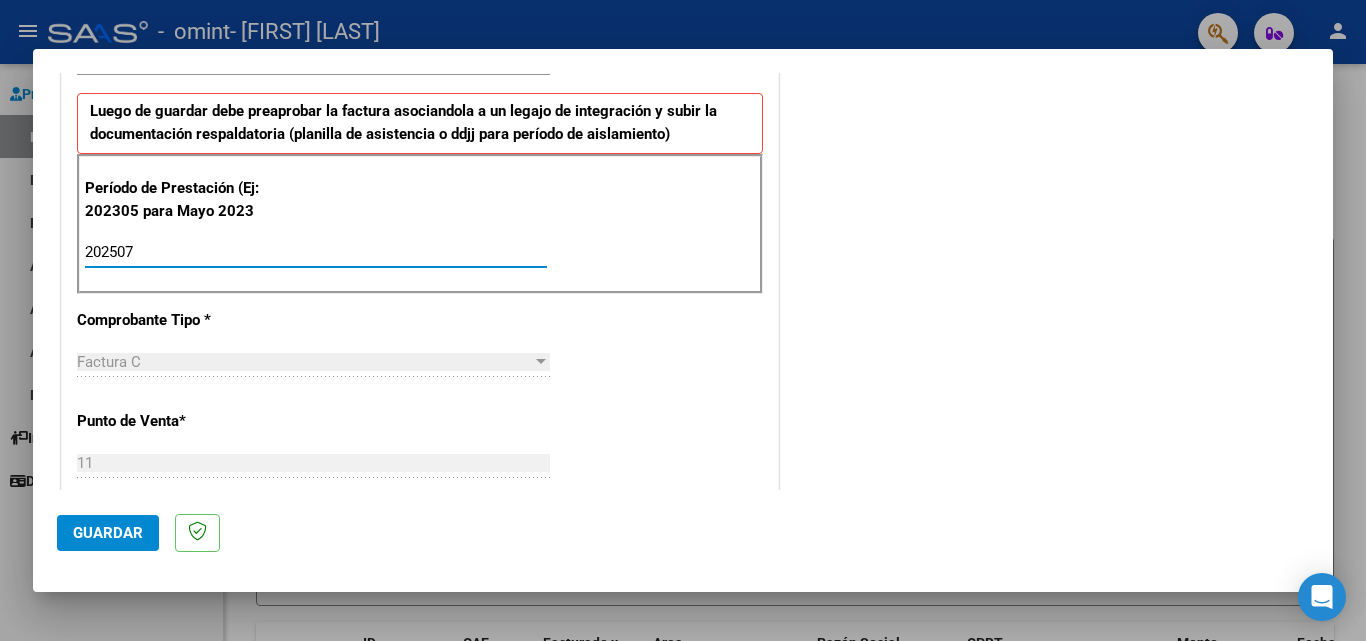 type on "202507" 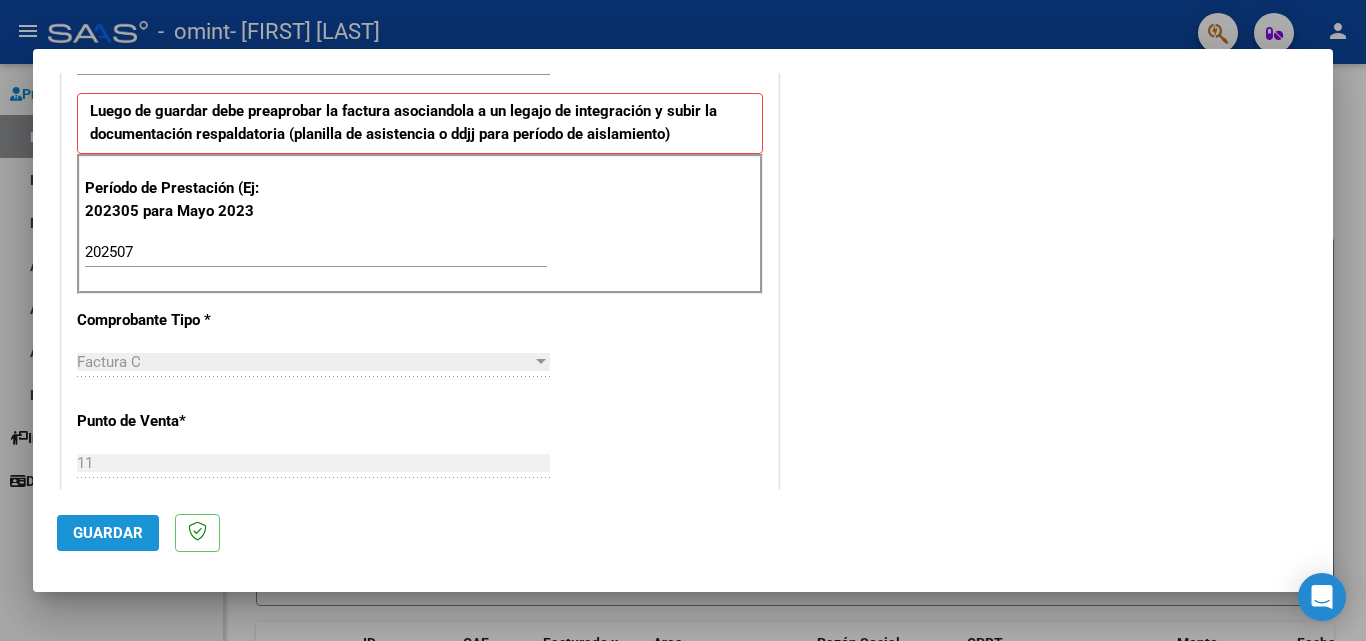 click on "Guardar" 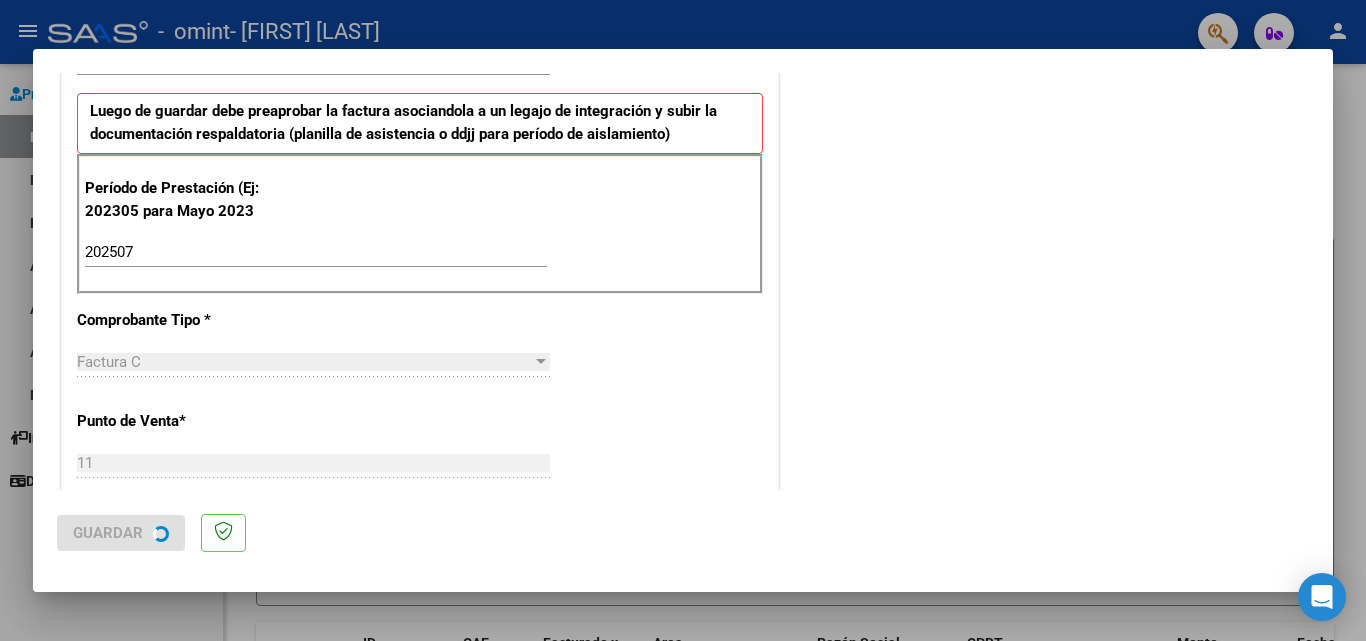 scroll, scrollTop: 0, scrollLeft: 0, axis: both 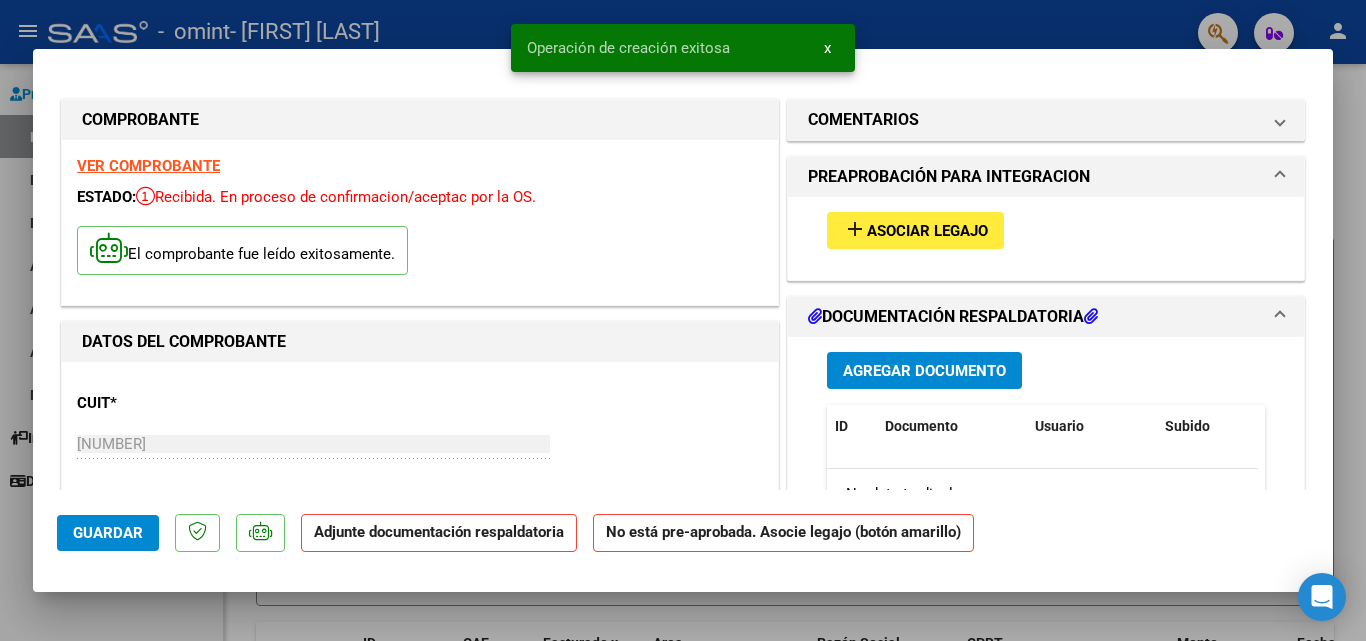 click on "Asociar Legajo" at bounding box center [927, 231] 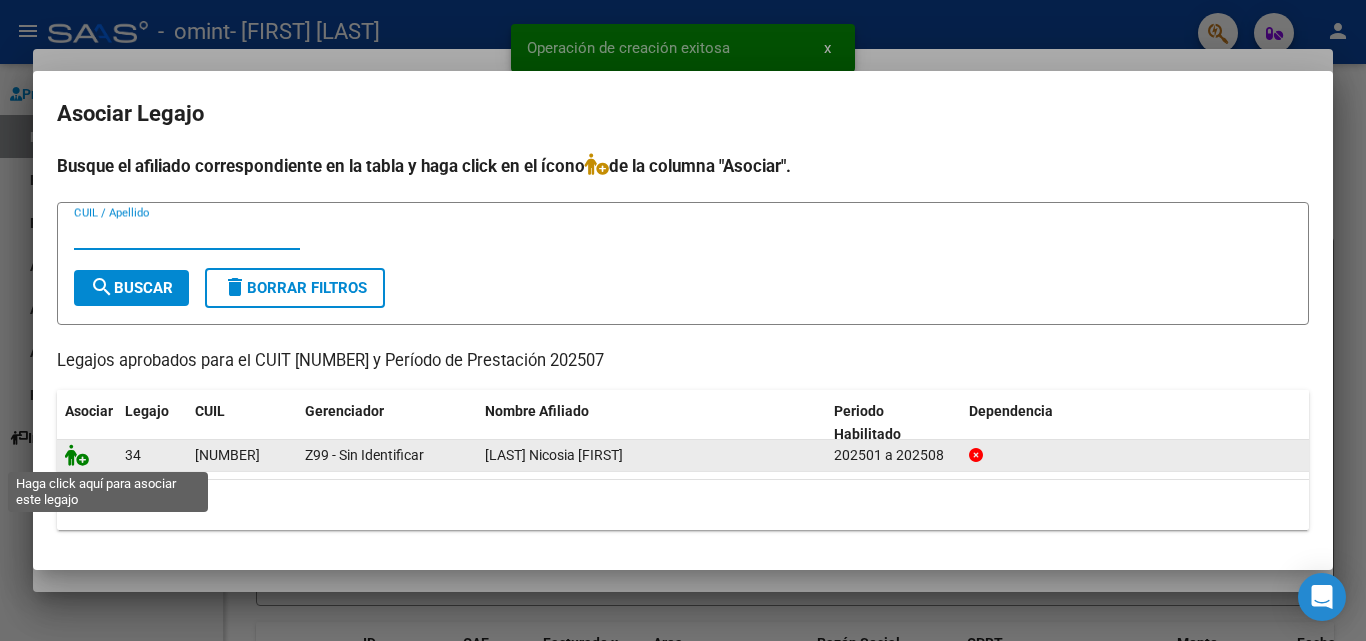click 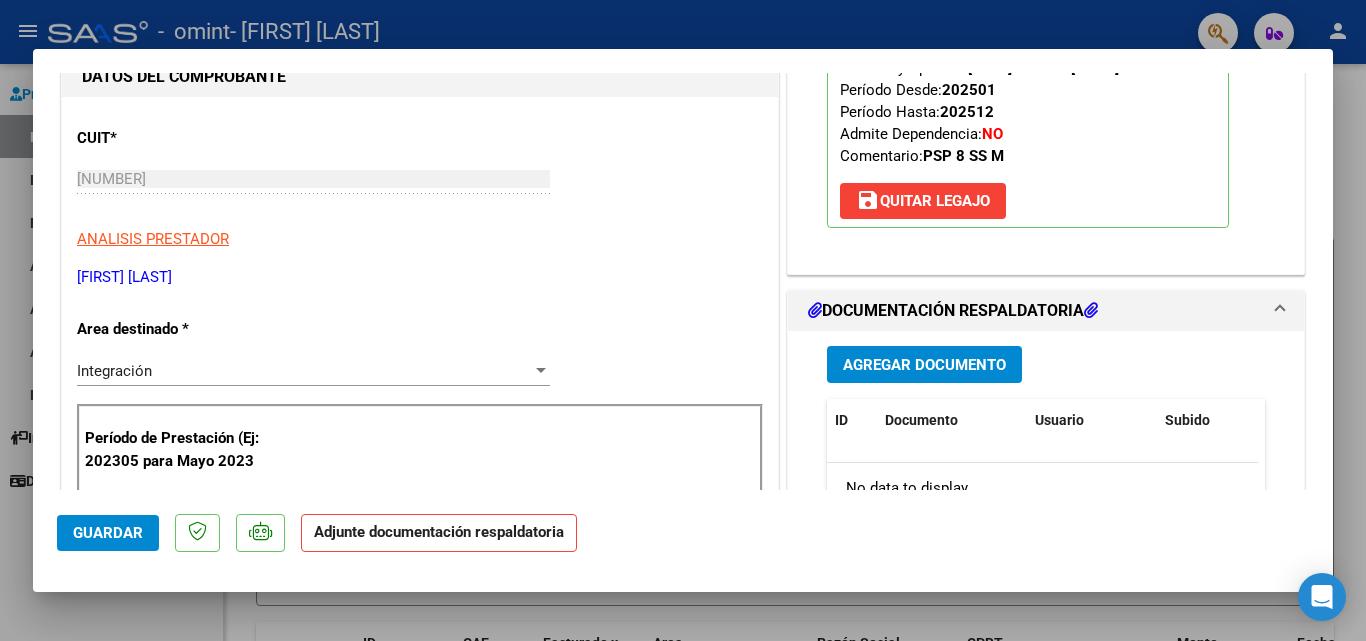 scroll, scrollTop: 300, scrollLeft: 0, axis: vertical 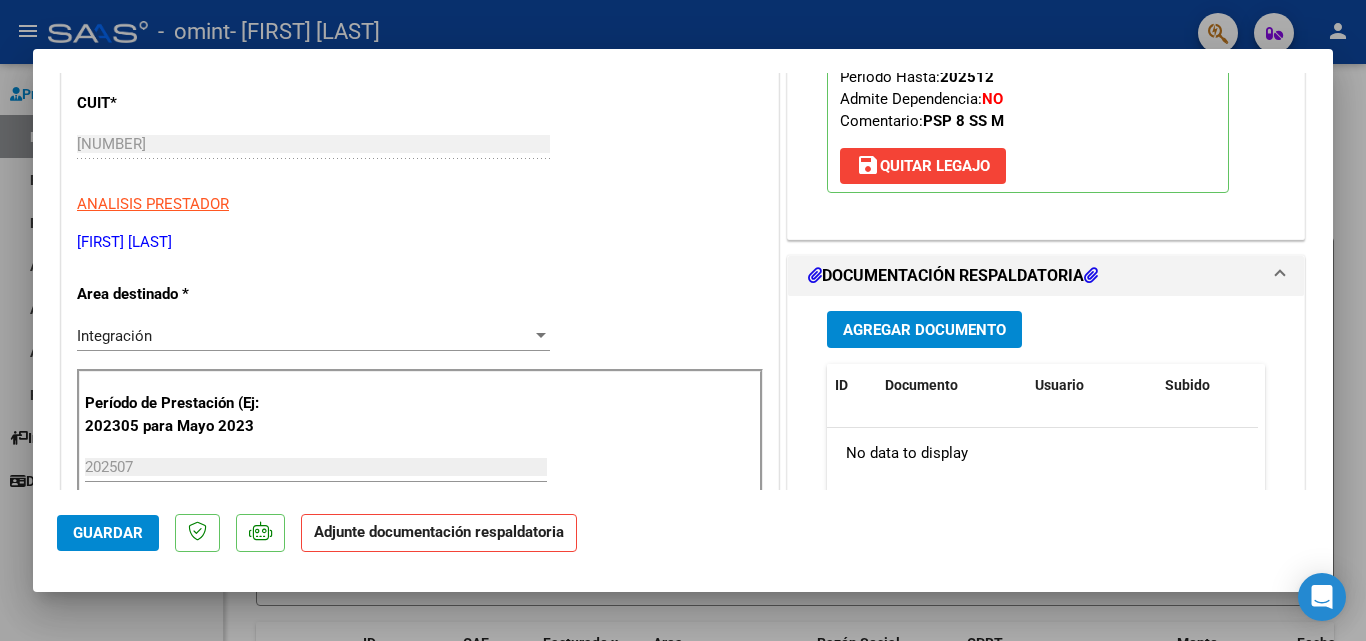 click on "Agregar Documento" at bounding box center [924, 330] 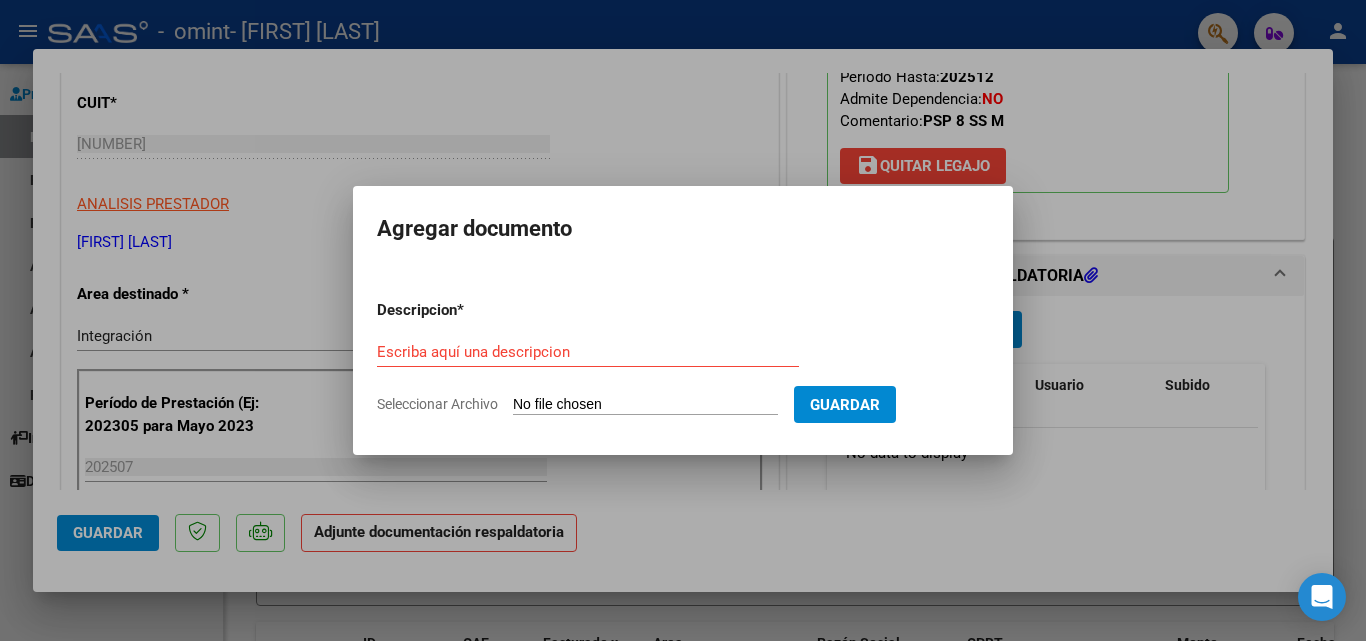 click on "Seleccionar Archivo" at bounding box center (645, 405) 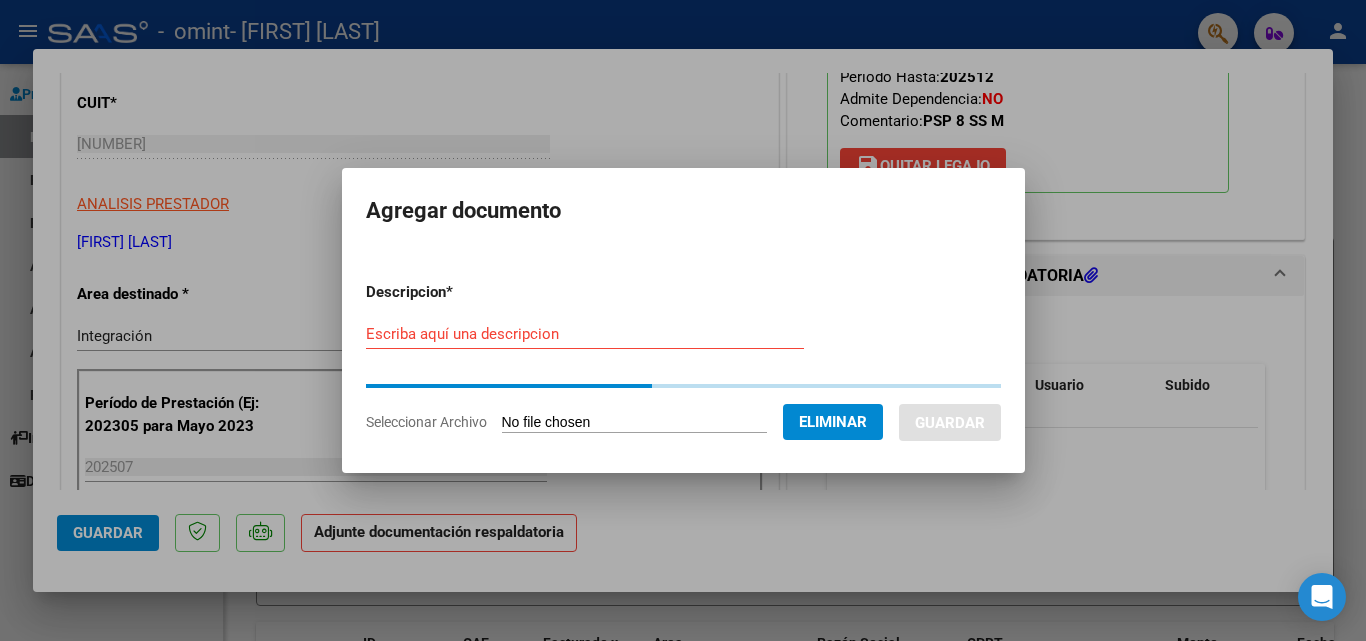 click on "Escriba aquí una descripcion" at bounding box center (585, 334) 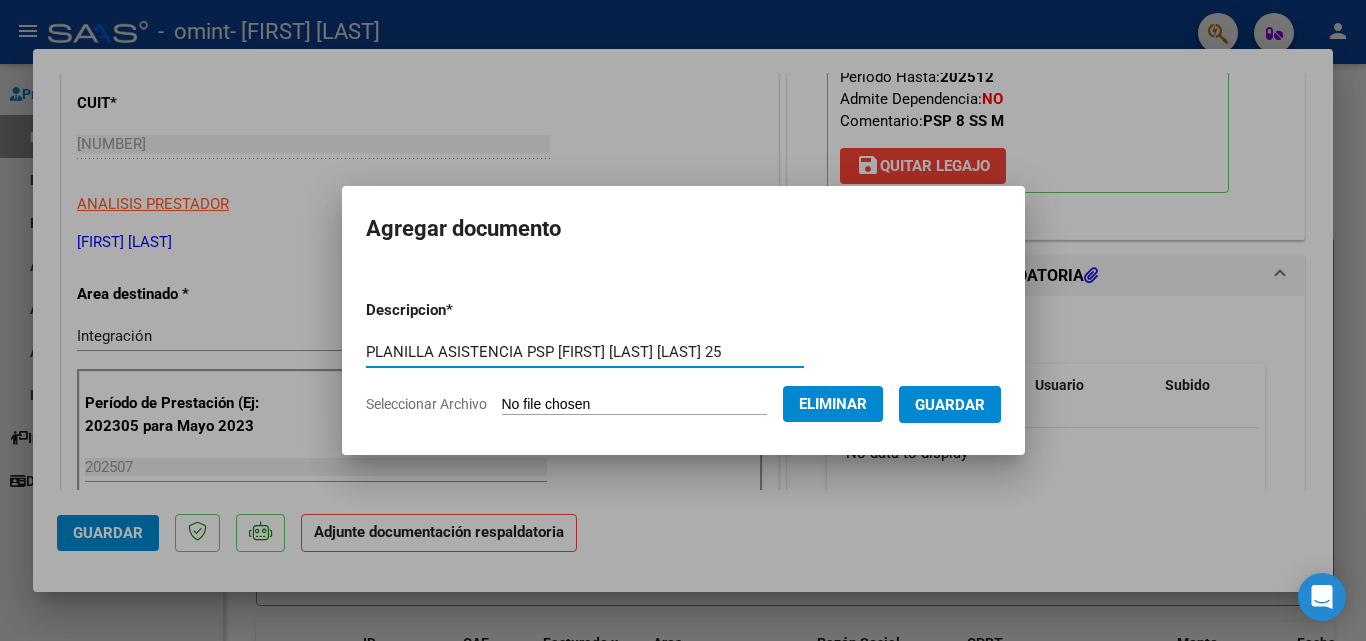 type on "PLANILLA ASISTENCIA PSP JULIAN DUARTE JUL 25" 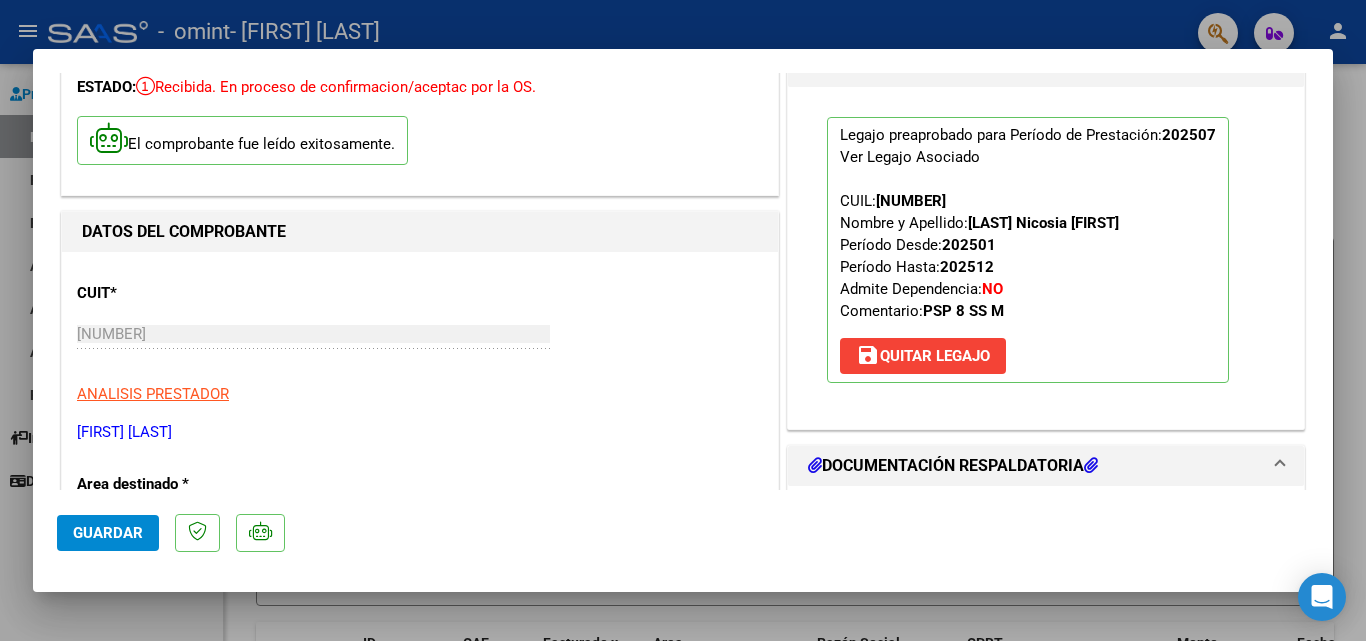 scroll, scrollTop: 0, scrollLeft: 0, axis: both 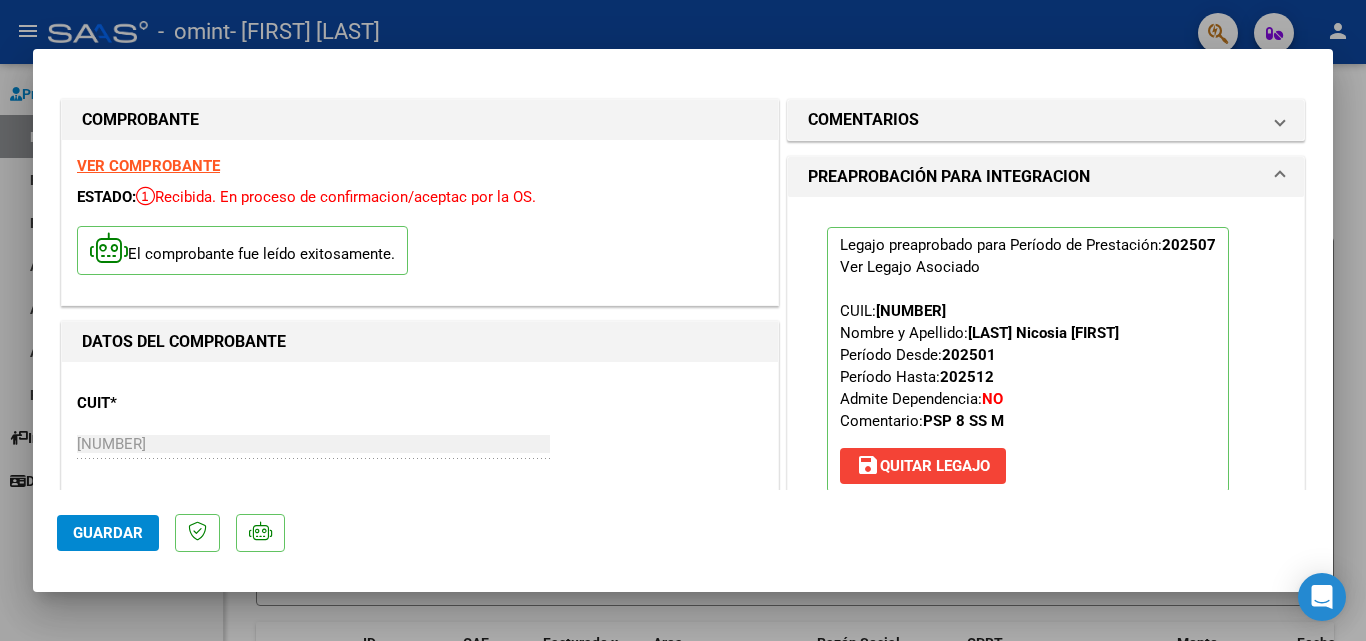 click on "Guardar" 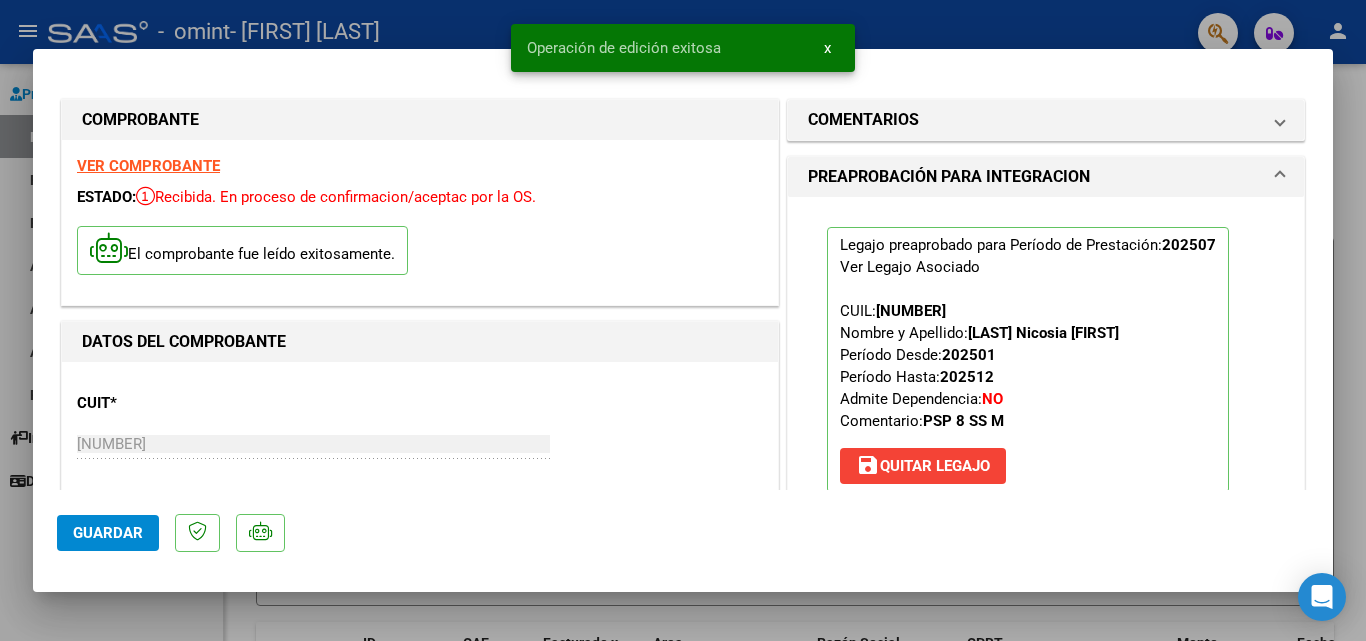 click at bounding box center [683, 320] 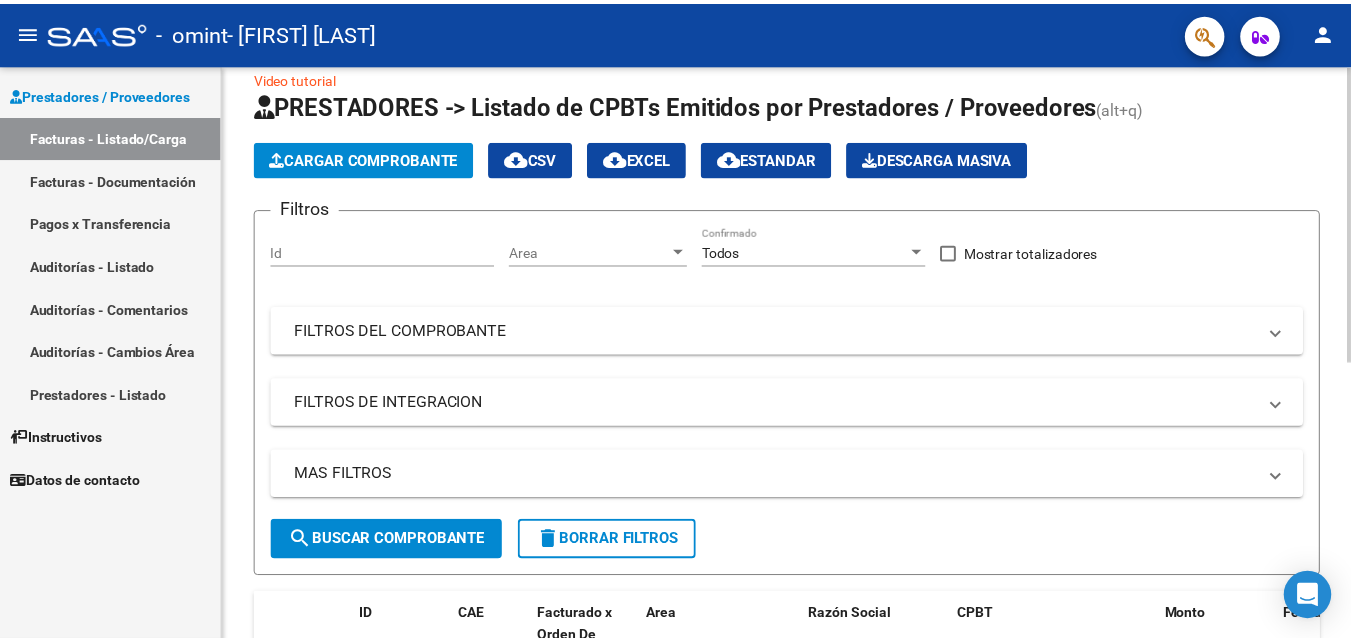 scroll, scrollTop: 0, scrollLeft: 0, axis: both 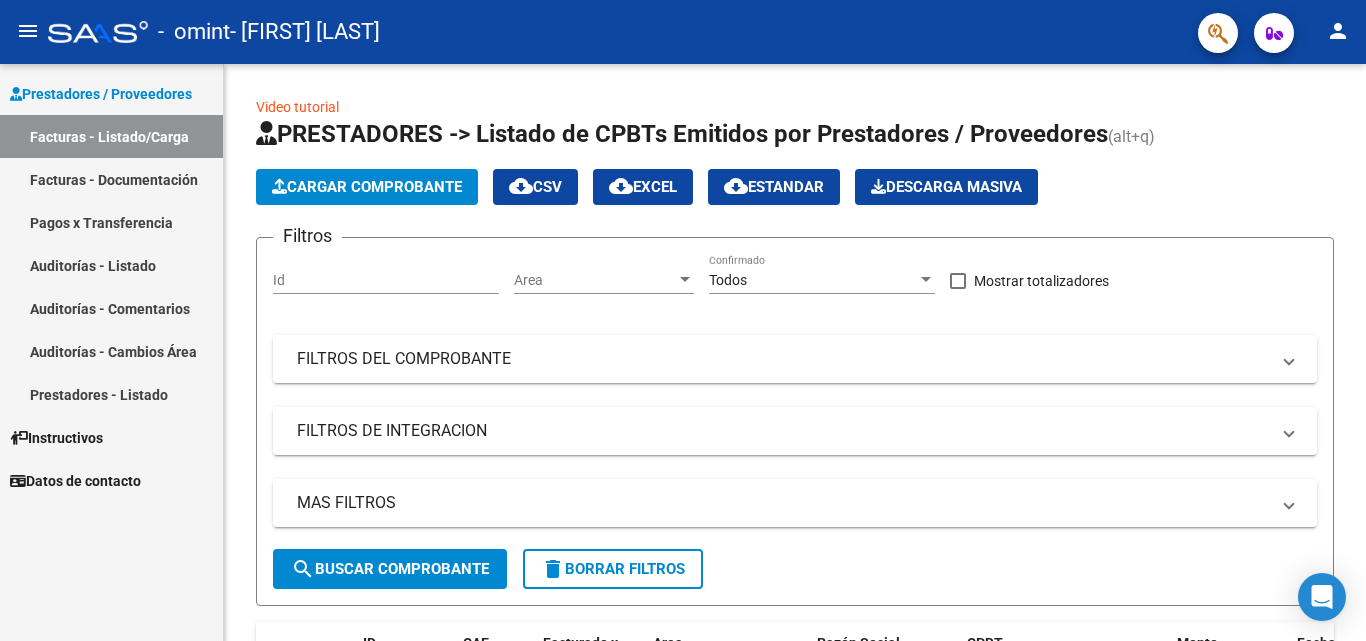 click on "person" 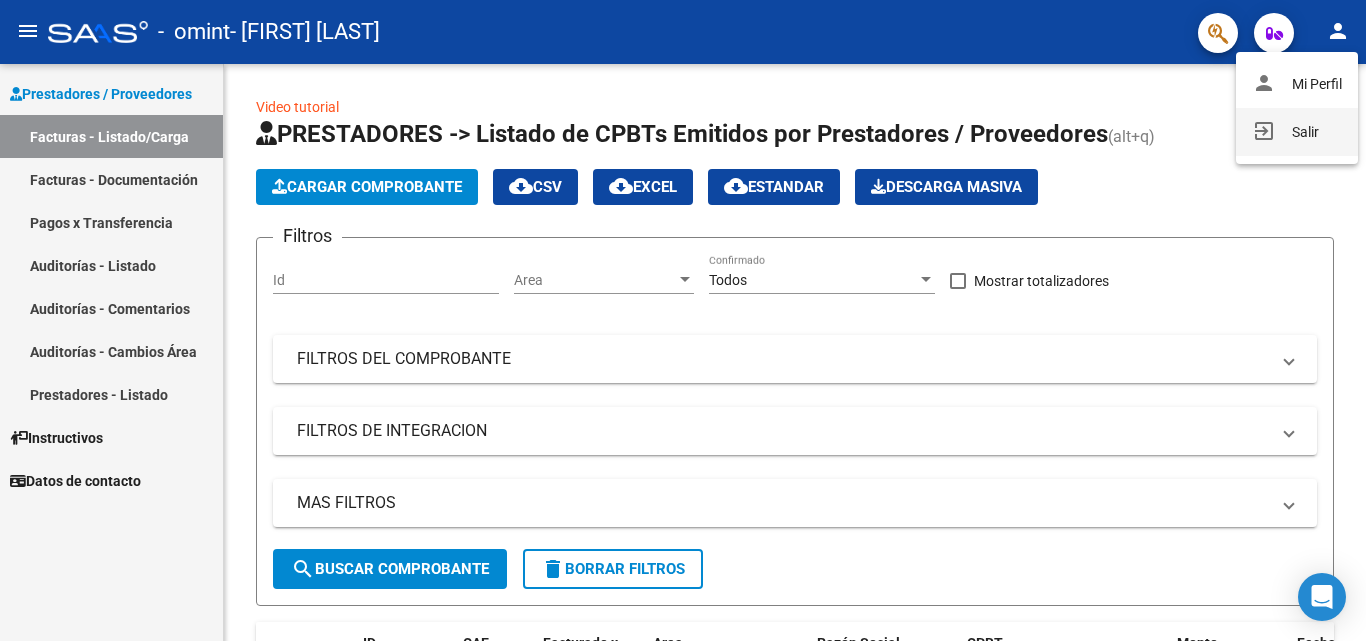 click on "exit_to_app  Salir" at bounding box center [1297, 132] 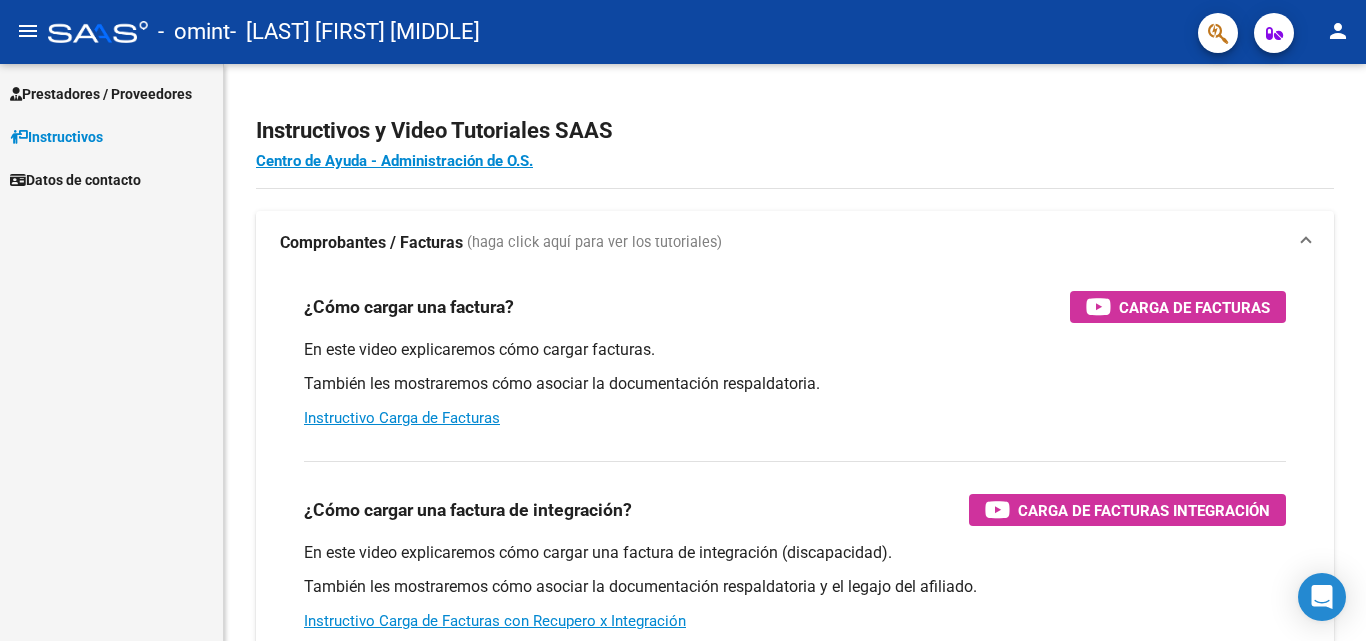scroll, scrollTop: 0, scrollLeft: 0, axis: both 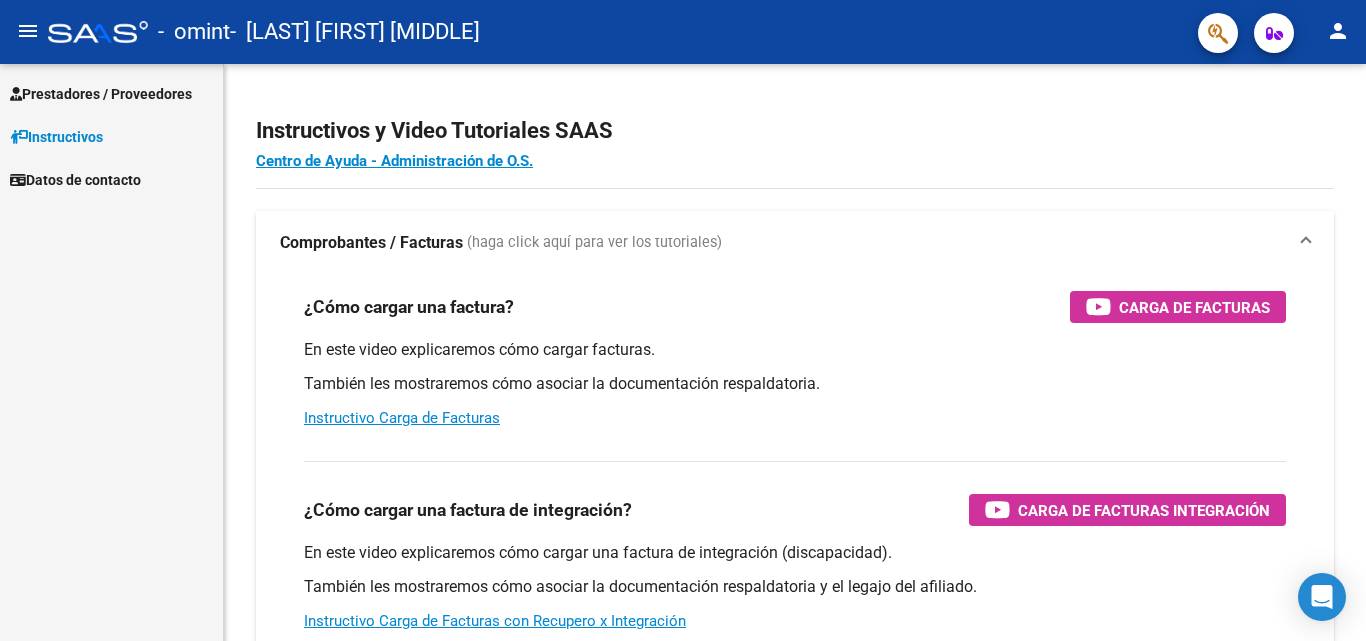 click on "Prestadores / Proveedores" at bounding box center (101, 94) 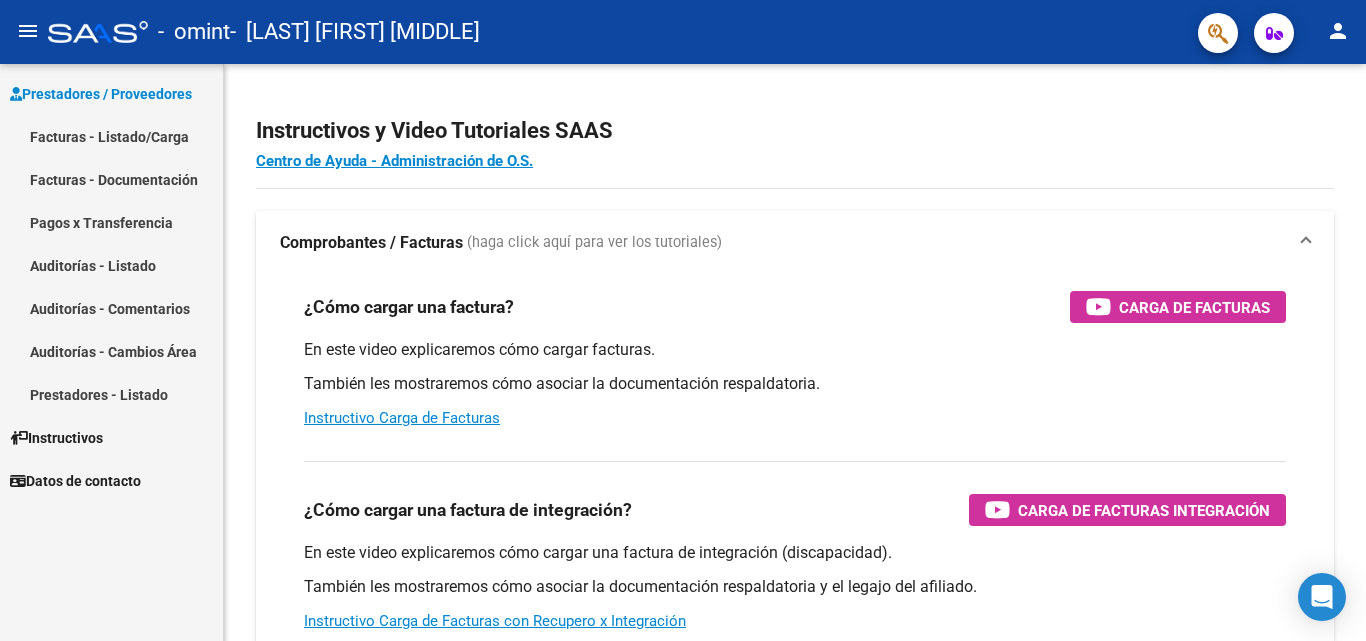 click on "menu" 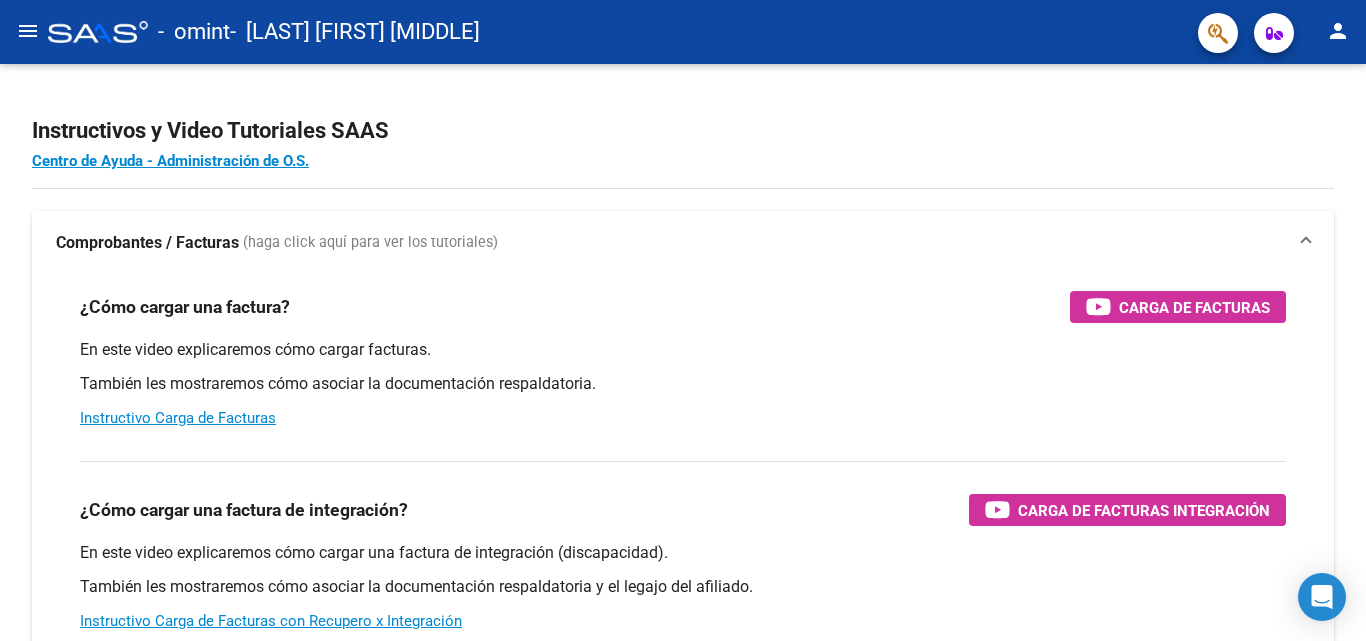 click on "menu" 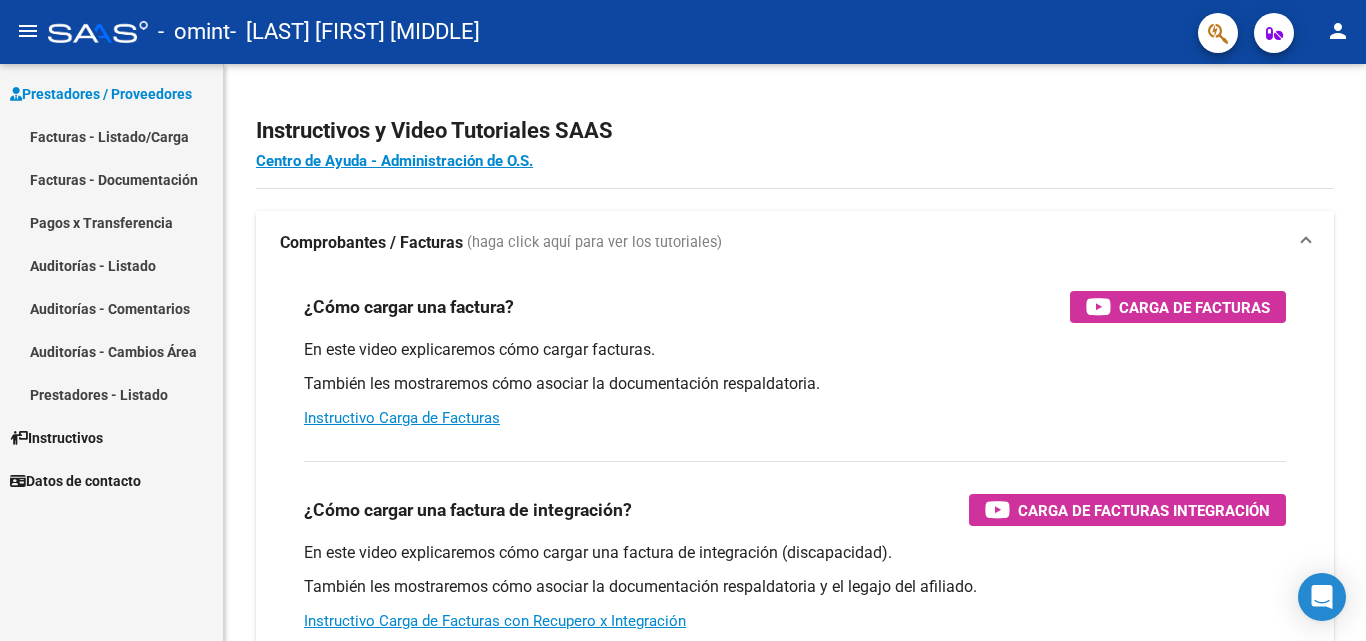 click on "Facturas - Documentación" at bounding box center (111, 179) 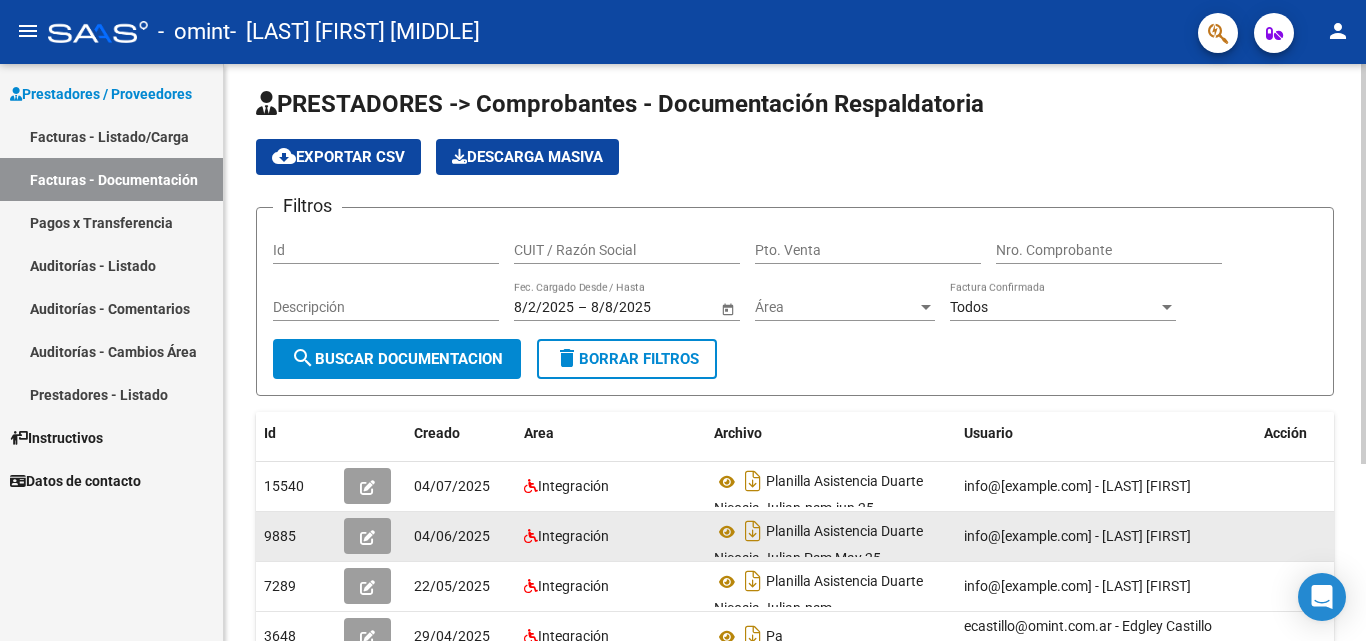 scroll, scrollTop: 0, scrollLeft: 0, axis: both 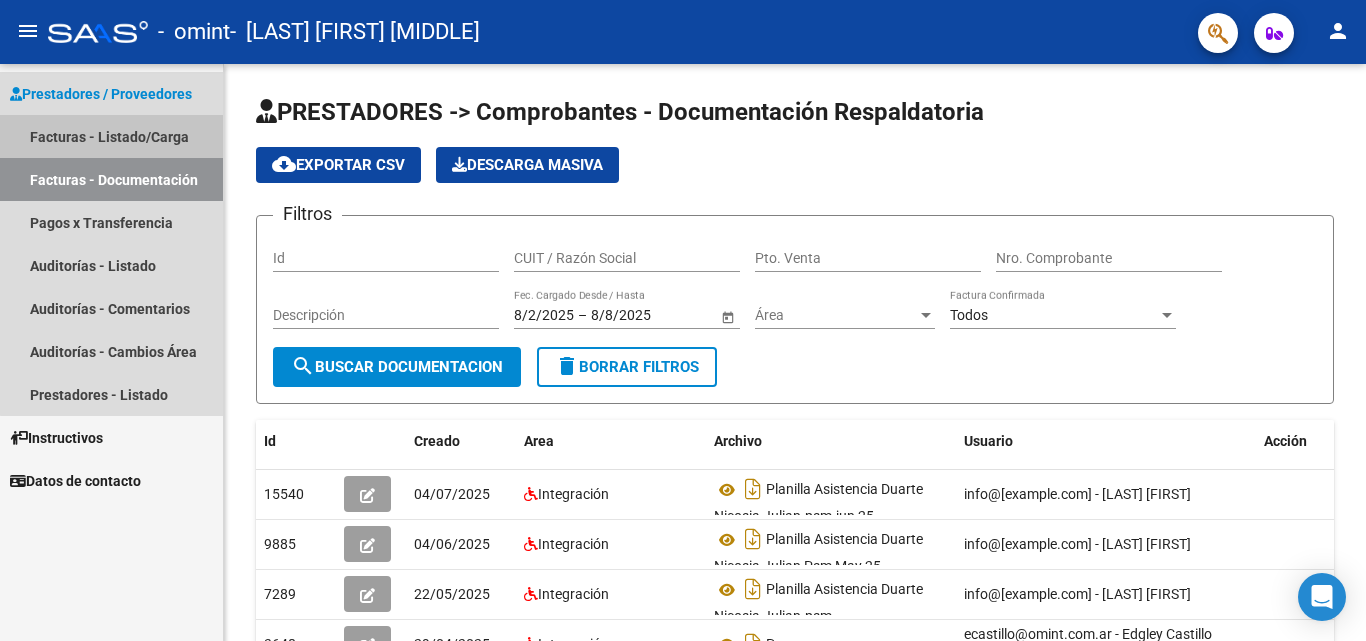 click on "Facturas - Listado/Carga" at bounding box center (111, 136) 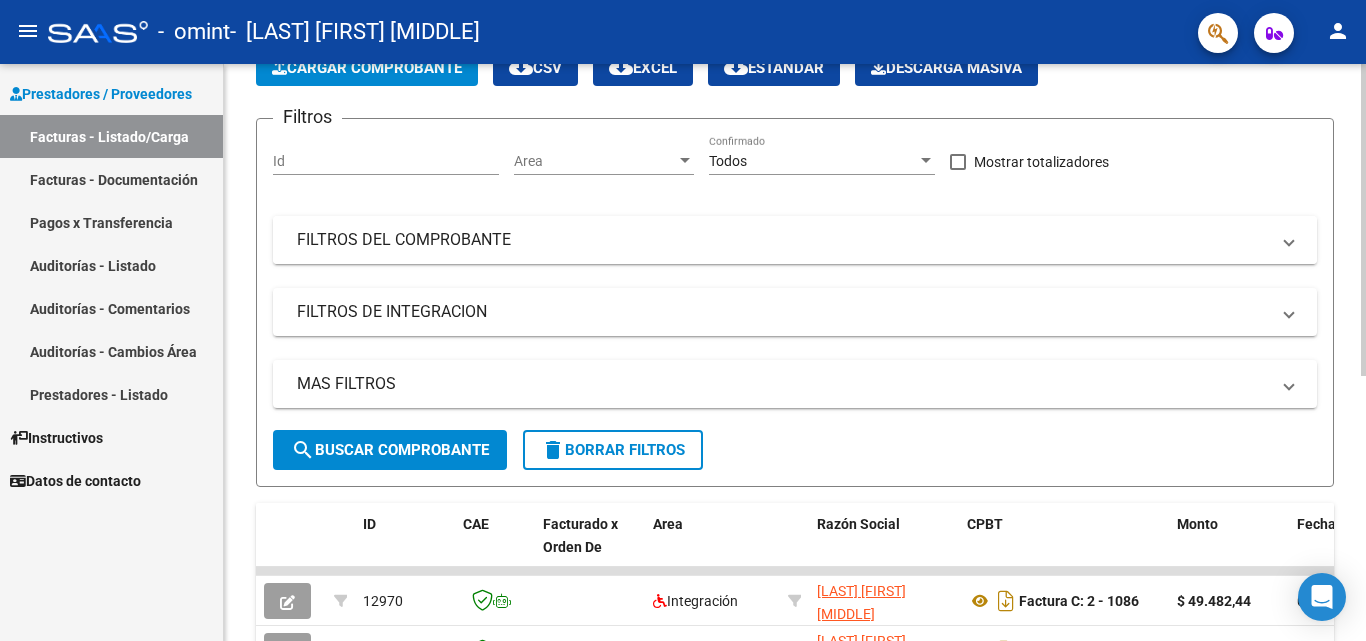 scroll, scrollTop: 0, scrollLeft: 0, axis: both 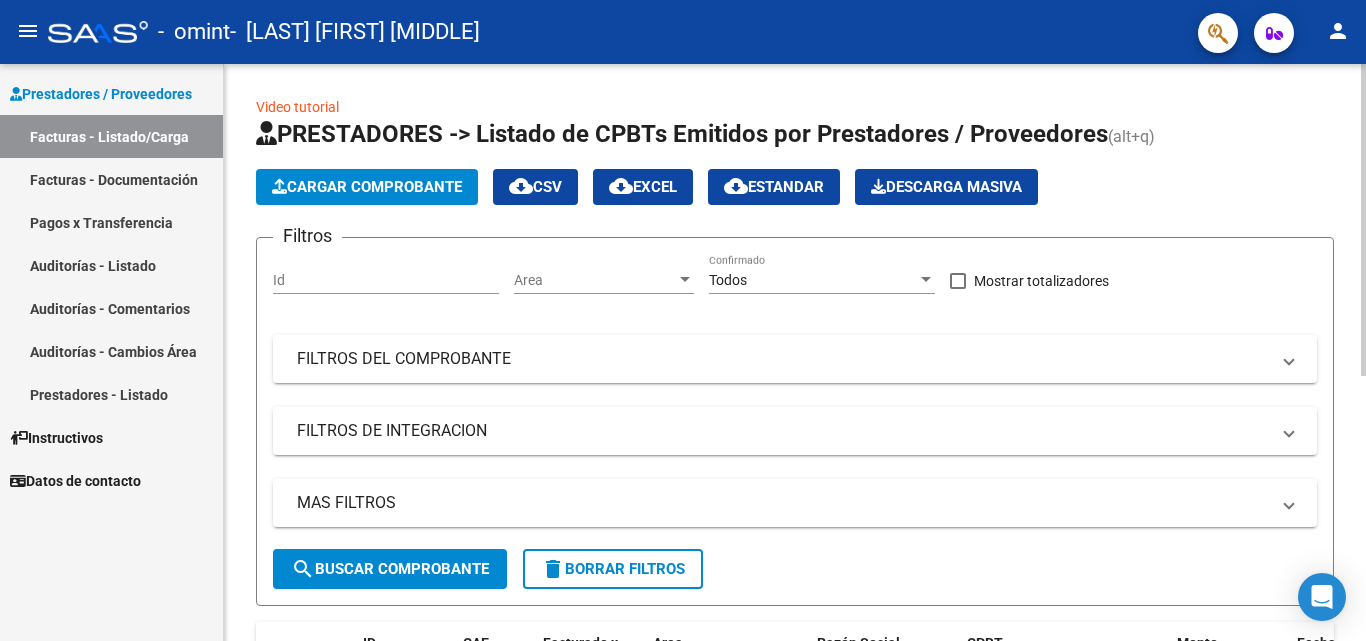 click on "Cargar Comprobante" 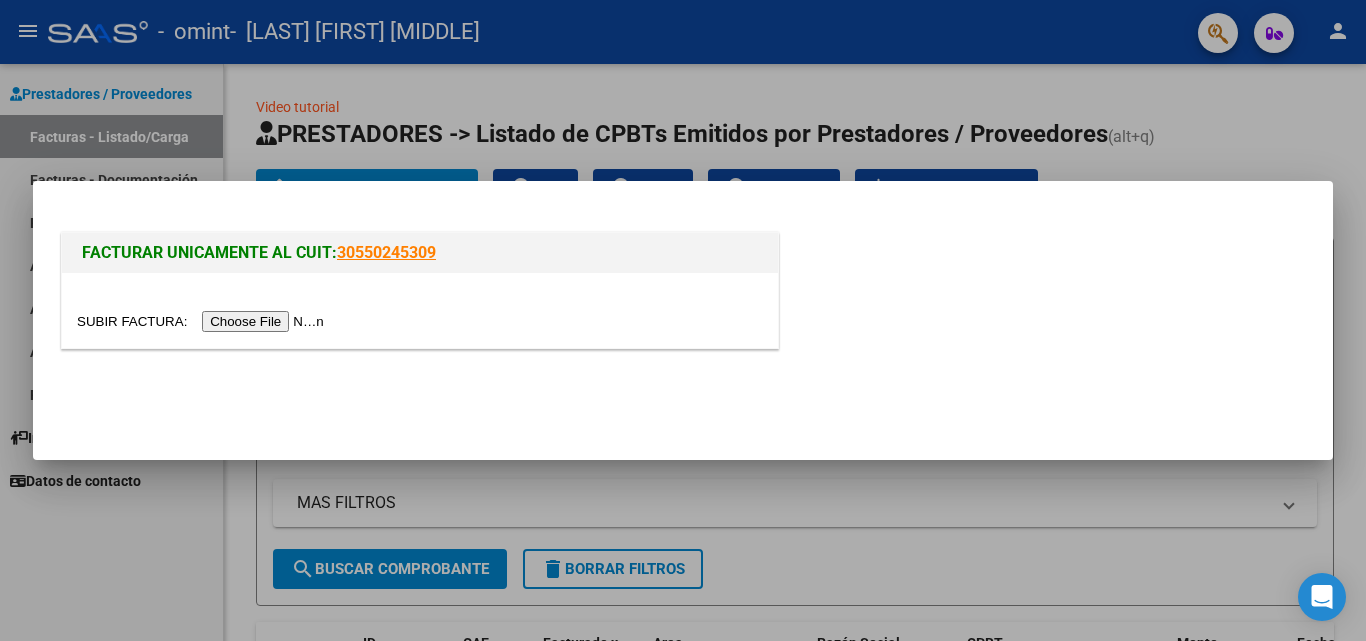 click at bounding box center [203, 321] 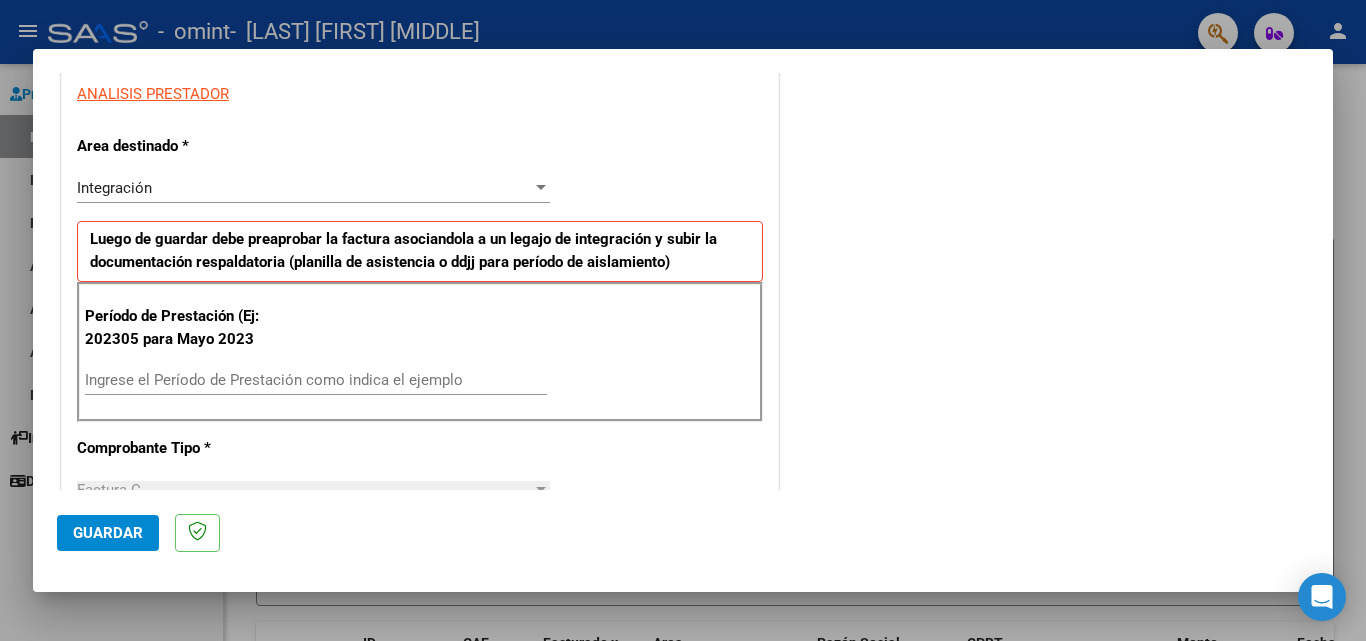 scroll, scrollTop: 400, scrollLeft: 0, axis: vertical 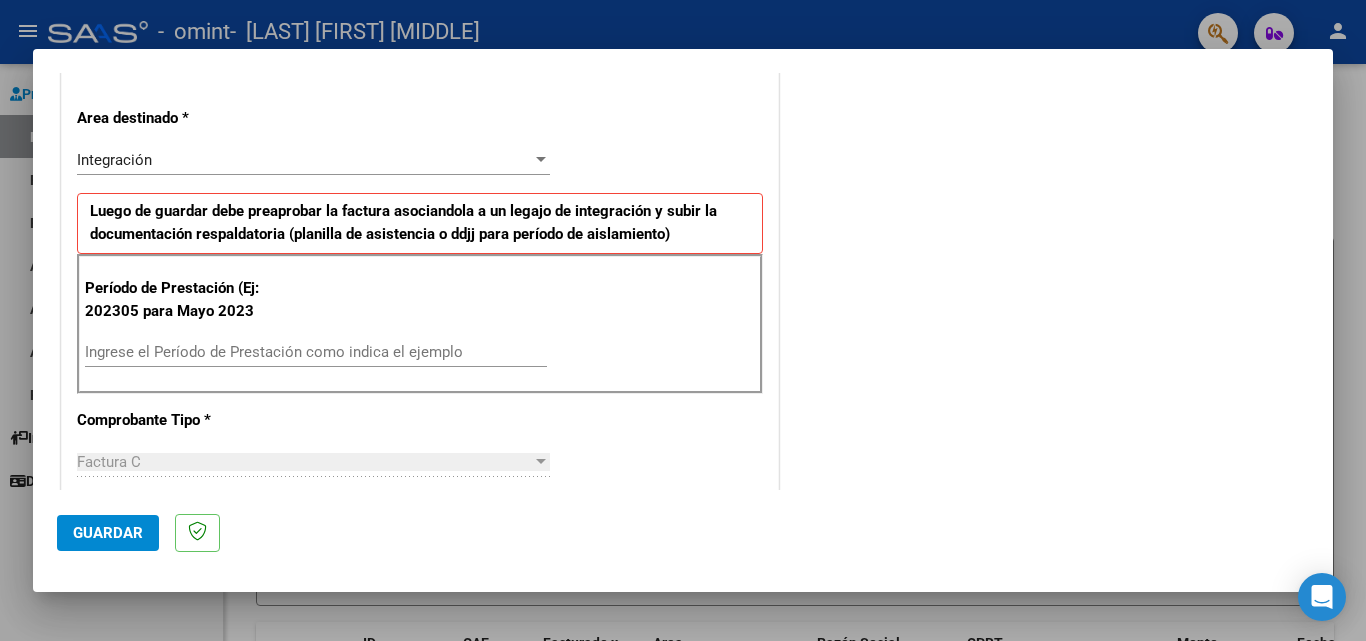 click on "Ingrese el Período de Prestación como indica el ejemplo" at bounding box center [316, 352] 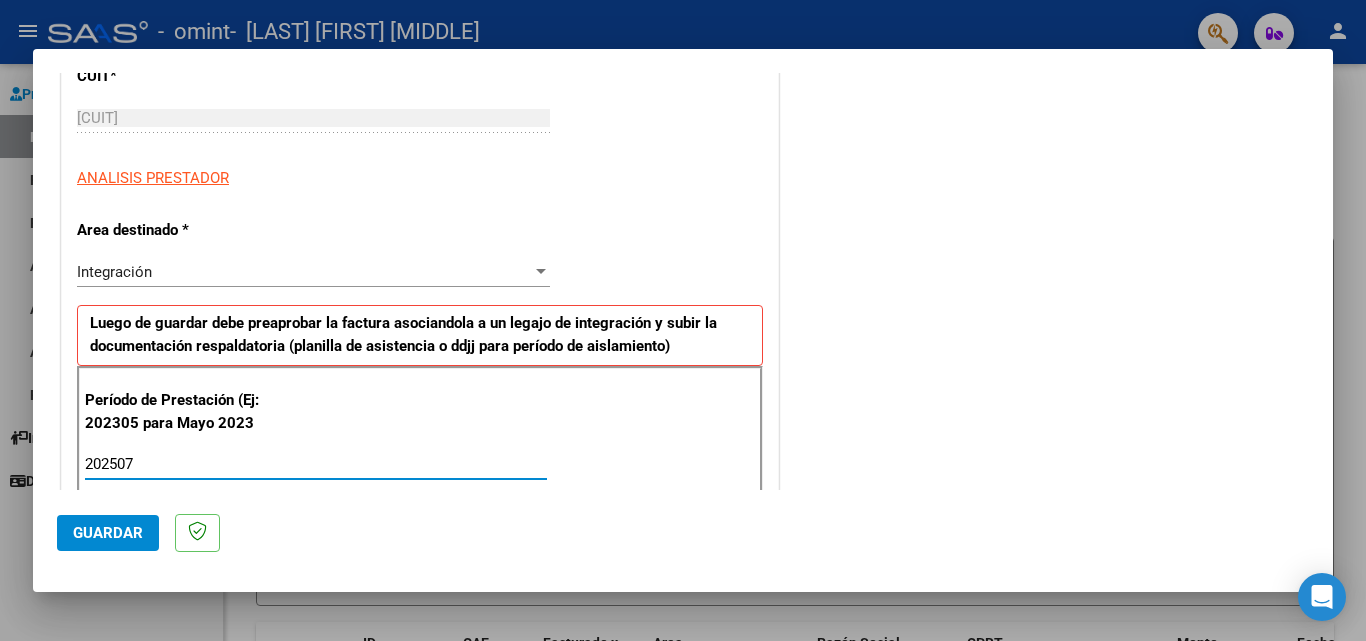 scroll, scrollTop: 400, scrollLeft: 0, axis: vertical 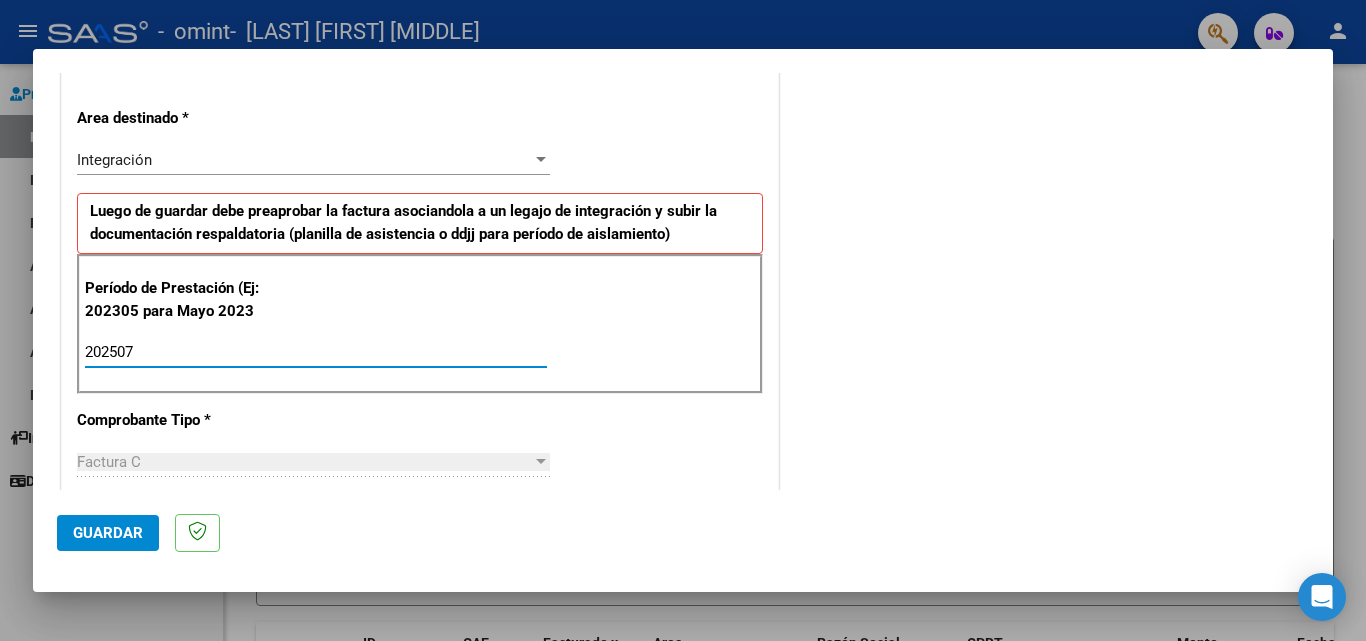 type on "202507" 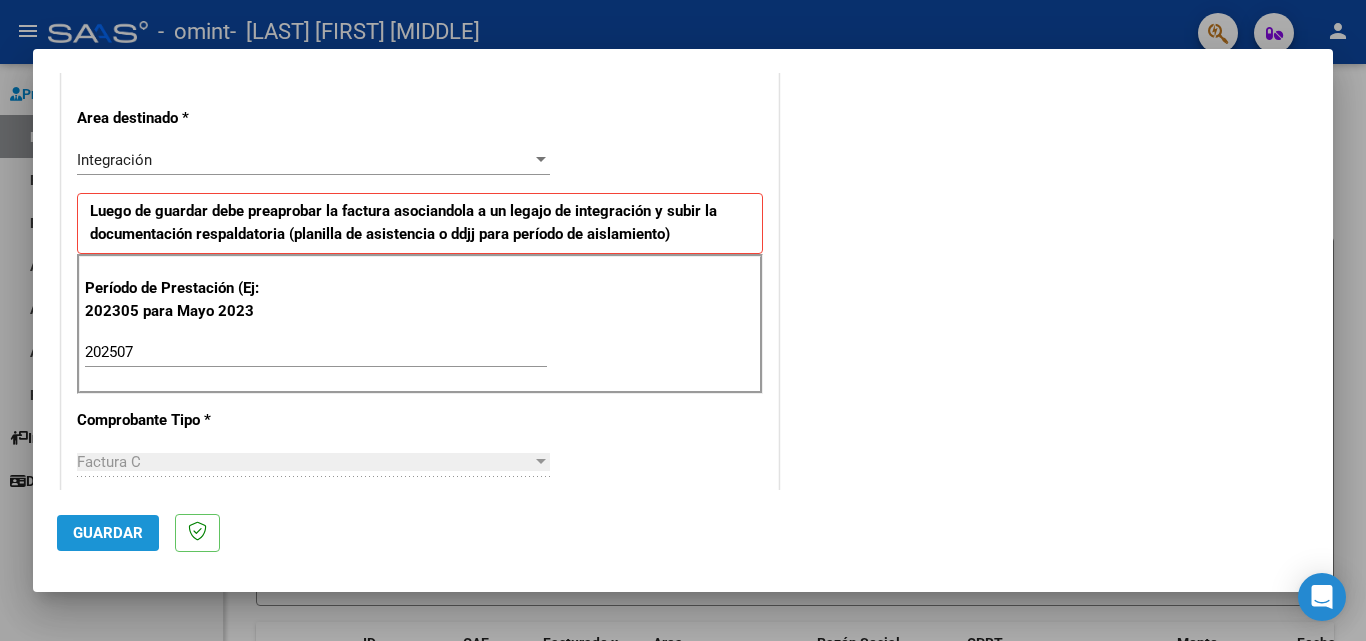 click on "Guardar" 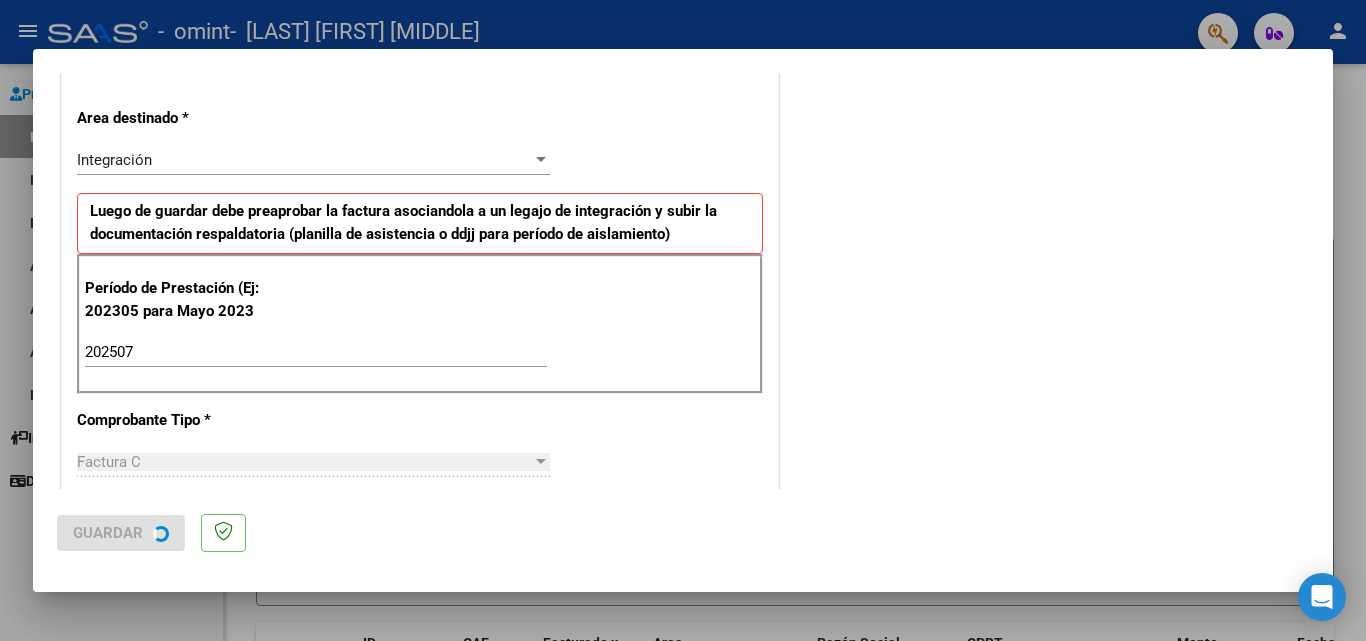 scroll, scrollTop: 0, scrollLeft: 0, axis: both 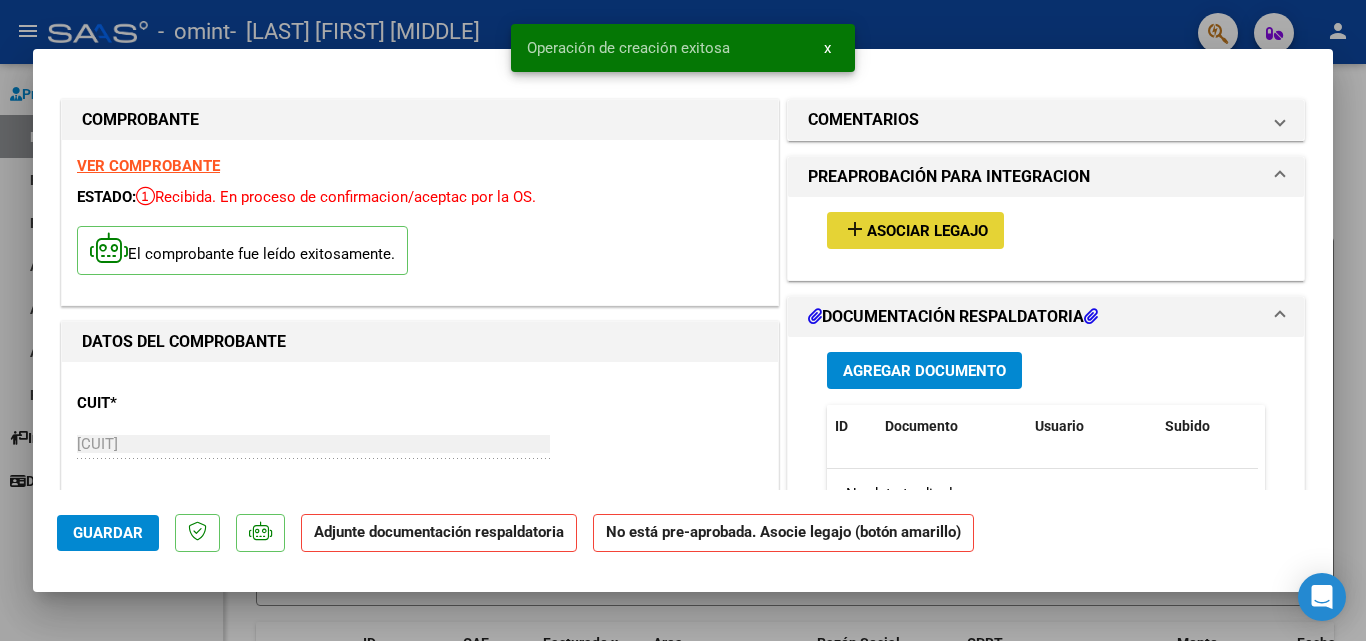 click on "add Asociar Legajo" at bounding box center (915, 230) 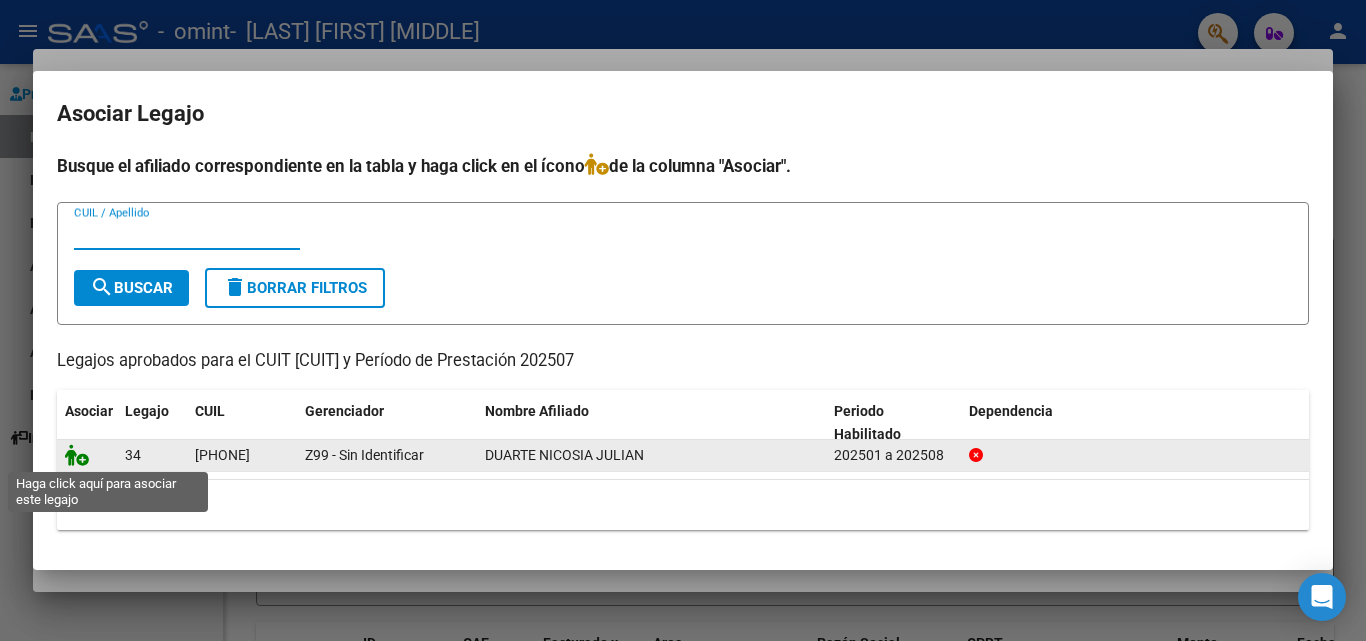 click 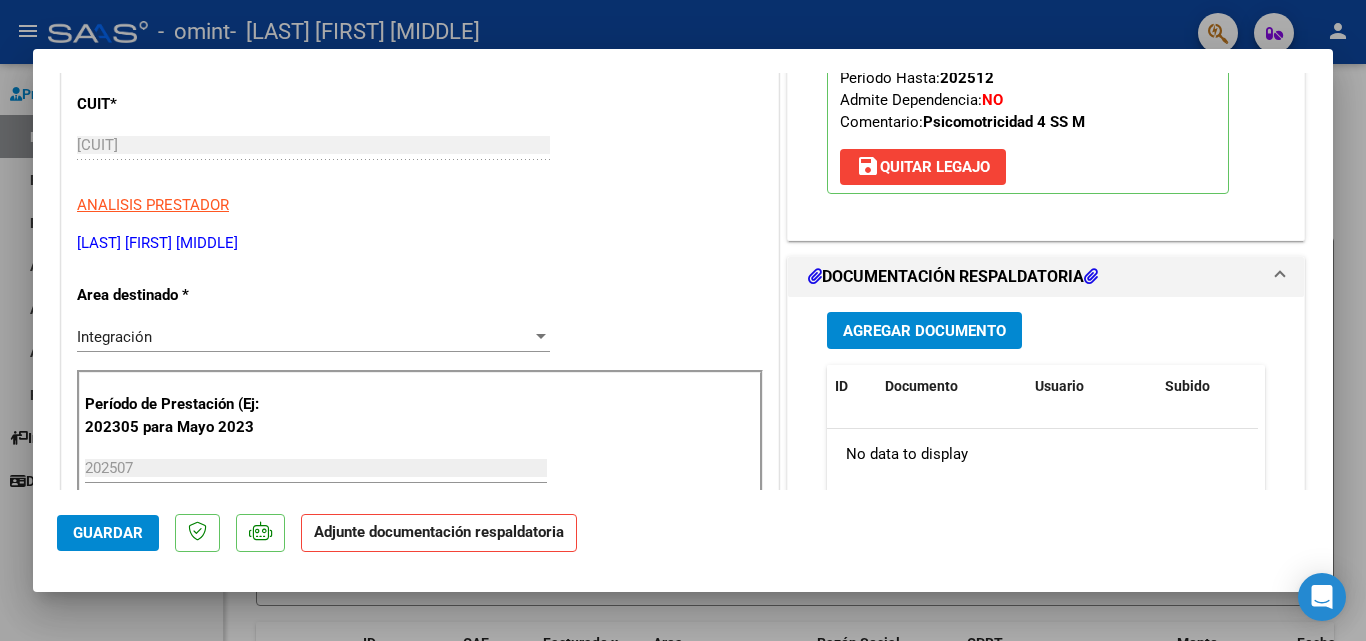 scroll, scrollTop: 300, scrollLeft: 0, axis: vertical 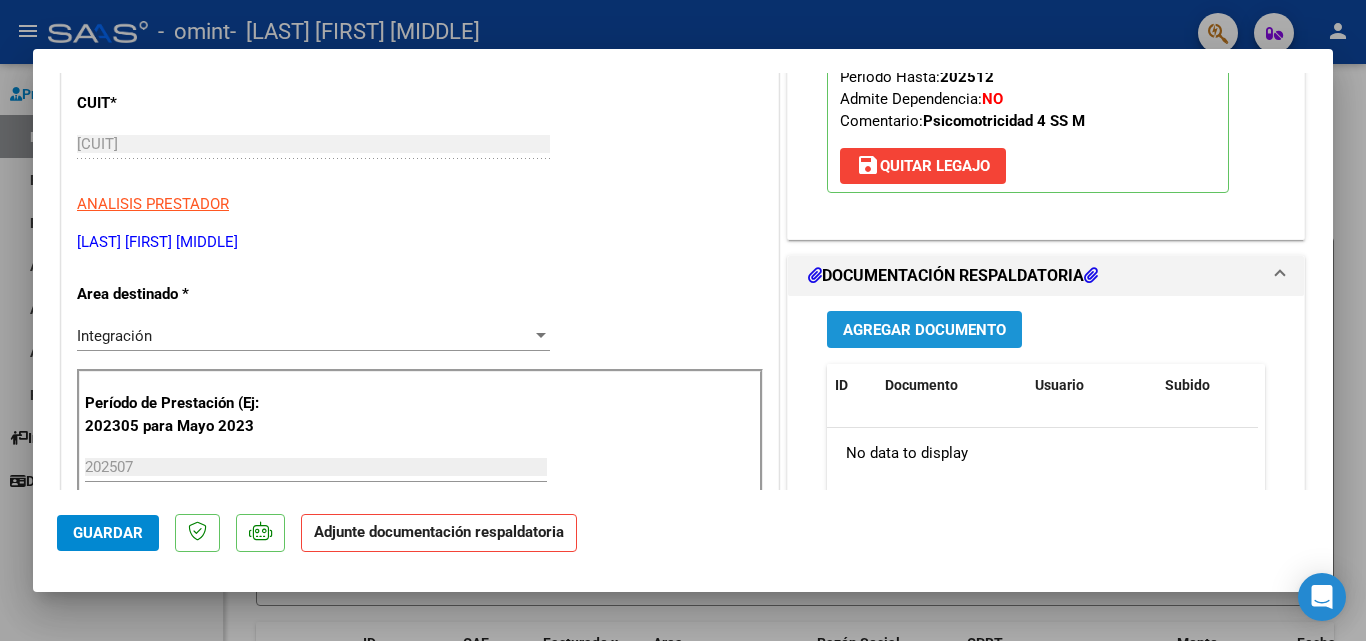 click on "Agregar Documento" at bounding box center [924, 330] 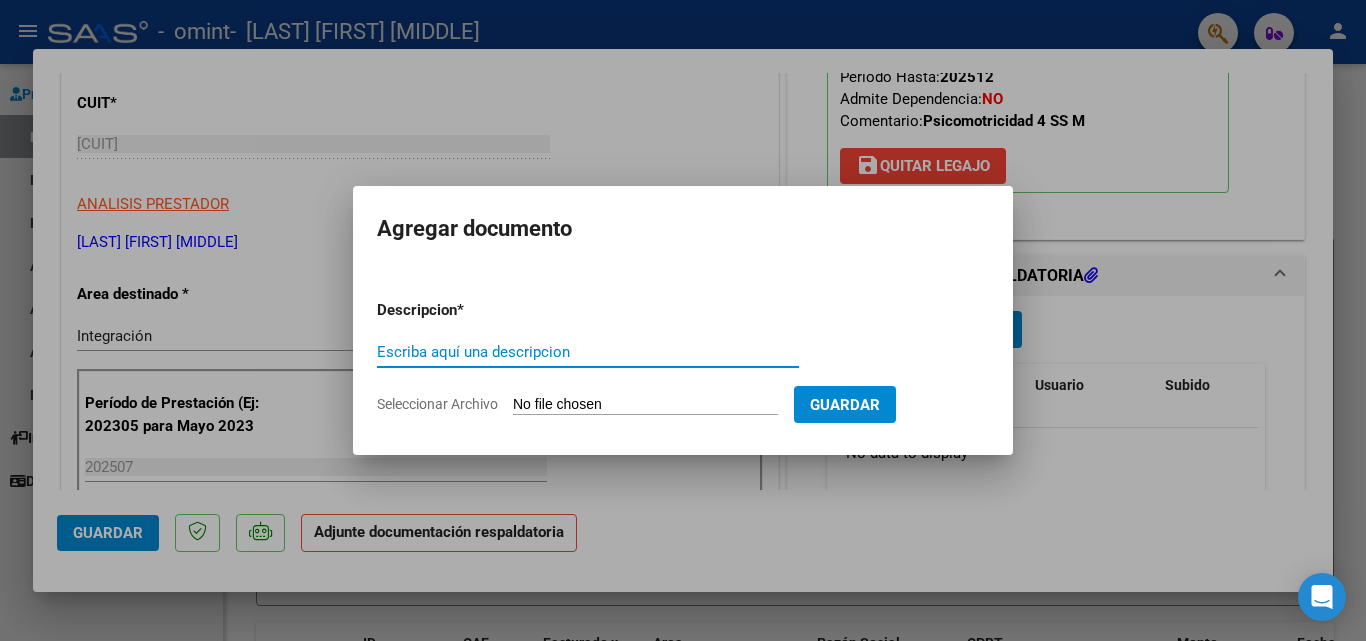 click on "Seleccionar Archivo" at bounding box center (645, 405) 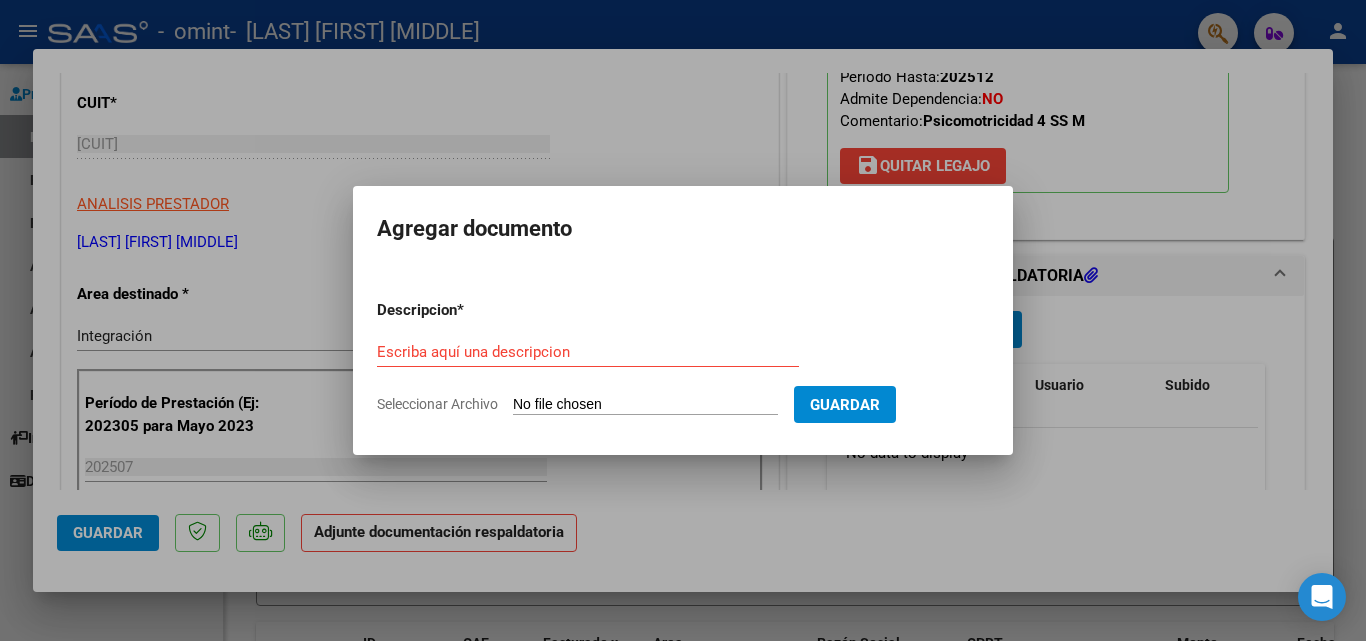 type on "C:\fakepath\planilla asistencia Duarte Nicosia Julian psm jul 25.pdf" 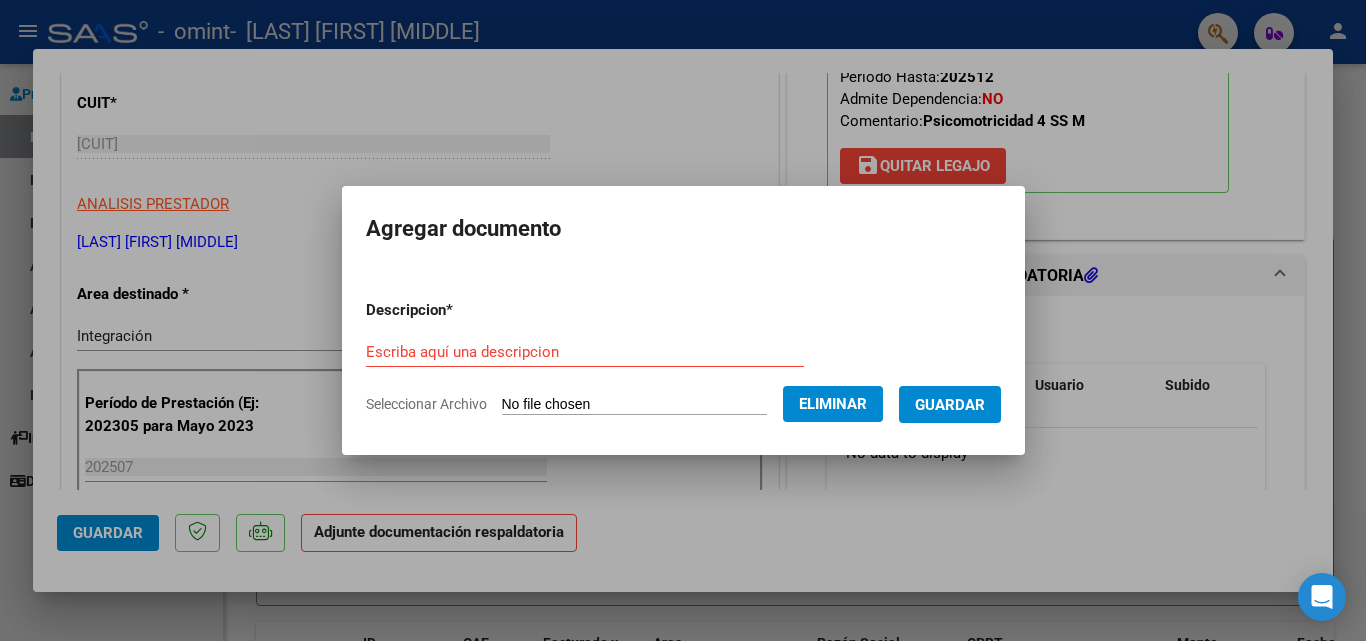 click on "Escriba aquí una descripcion" at bounding box center (585, 352) 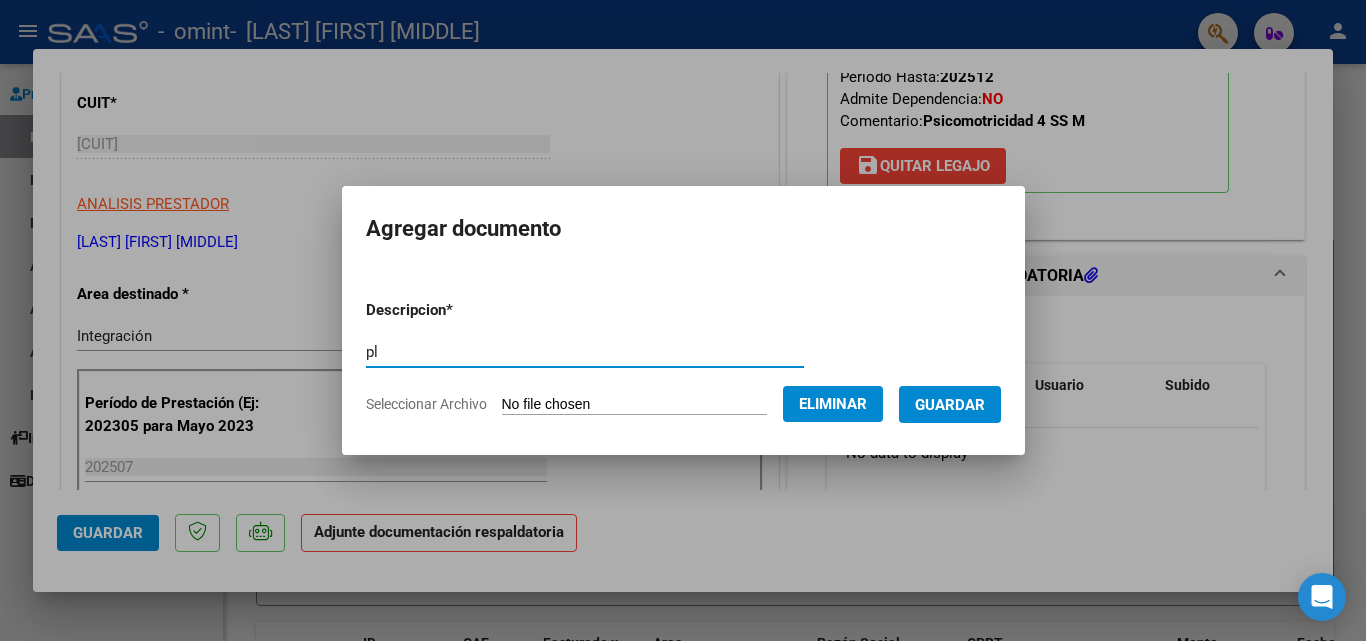 type on "p" 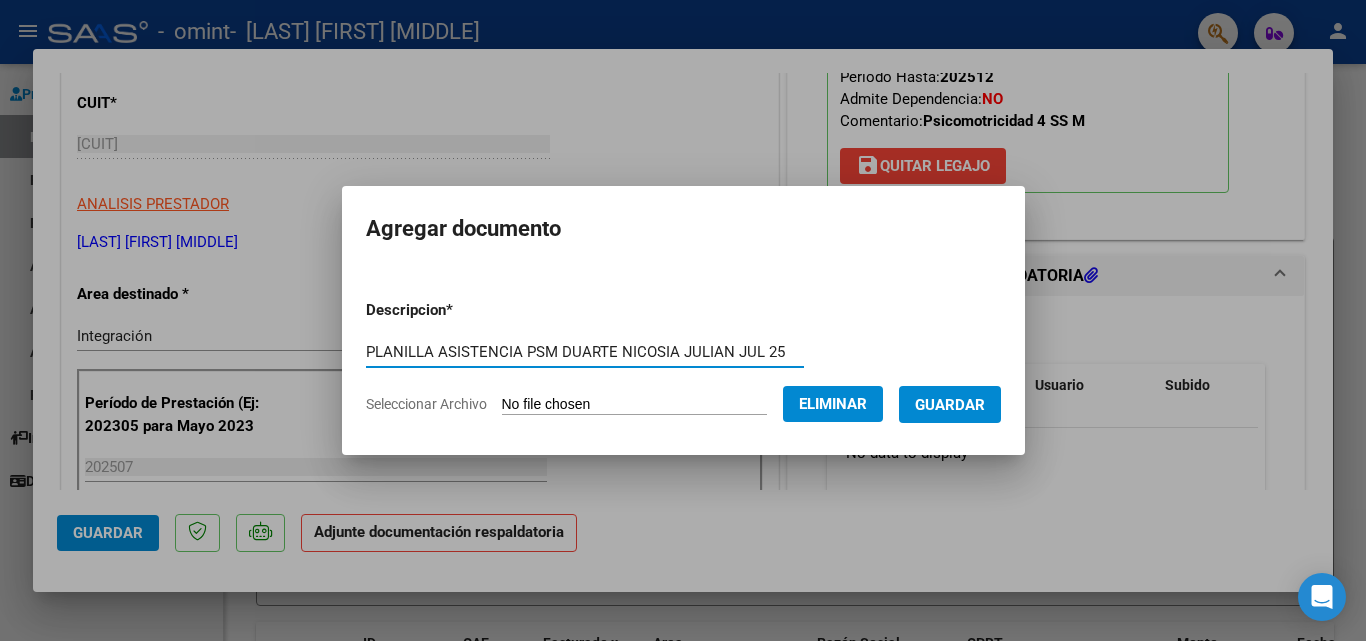 type on "PLANILLA ASISTENCIA PSM DUARTE NICOSIA JULIAN JUL 25" 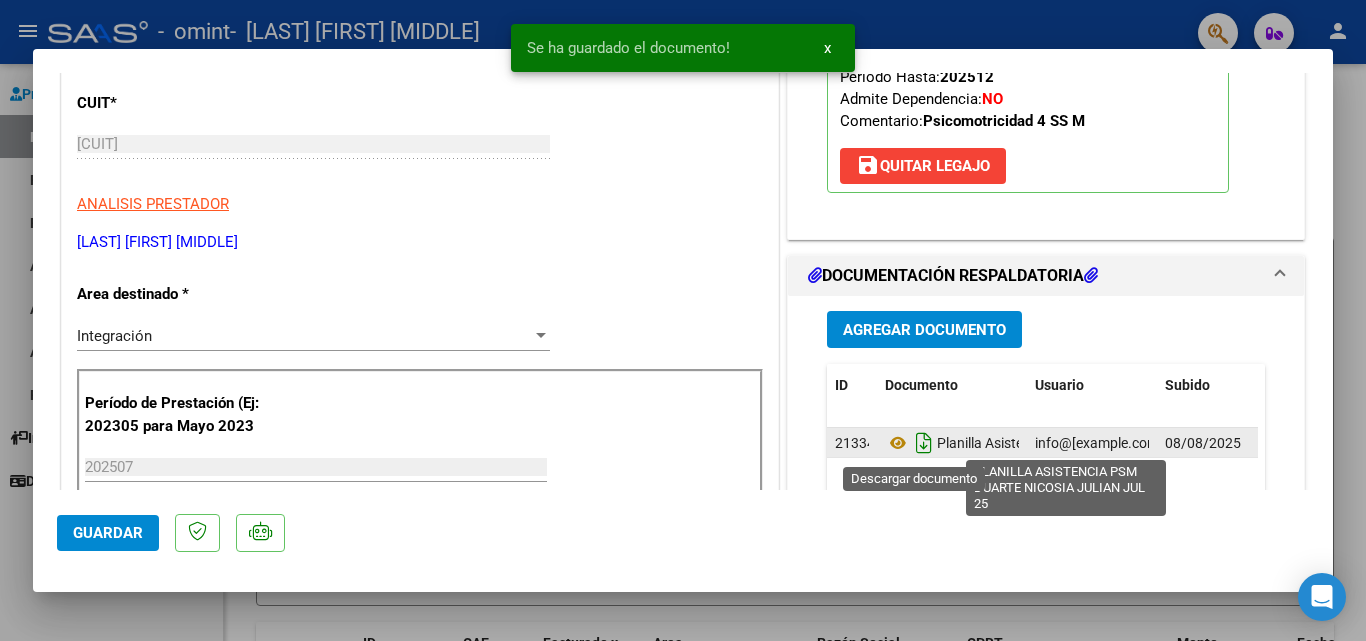click 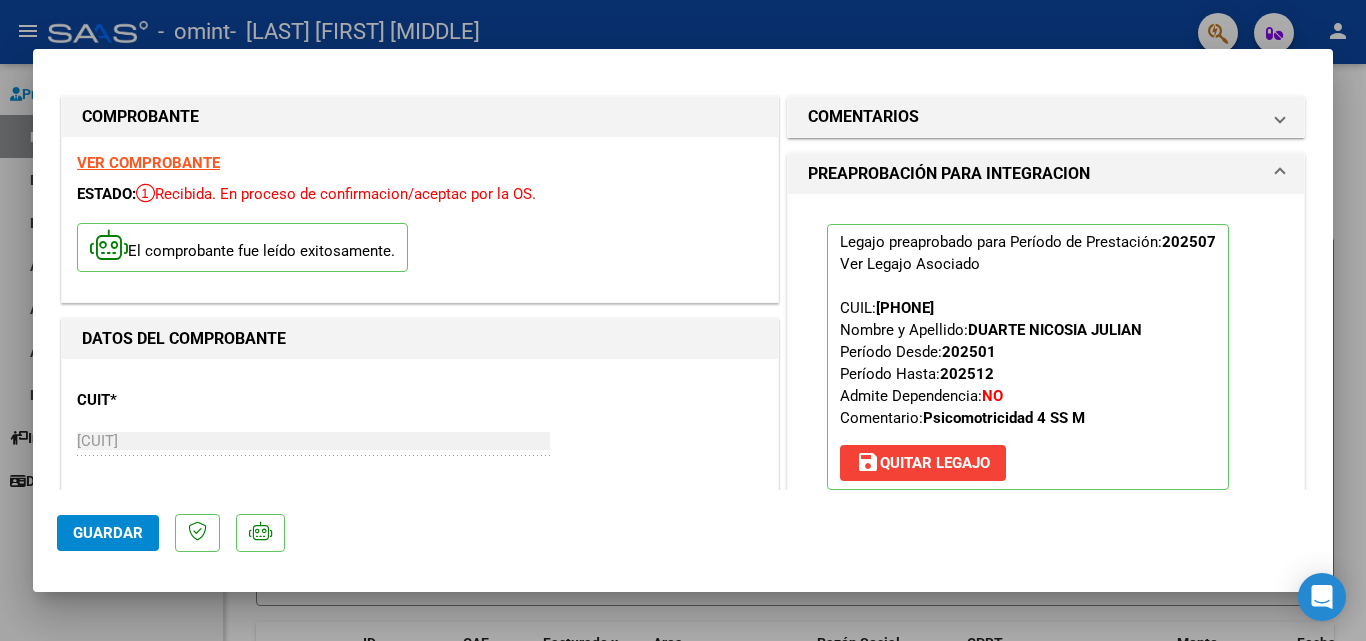 scroll, scrollTop: 0, scrollLeft: 0, axis: both 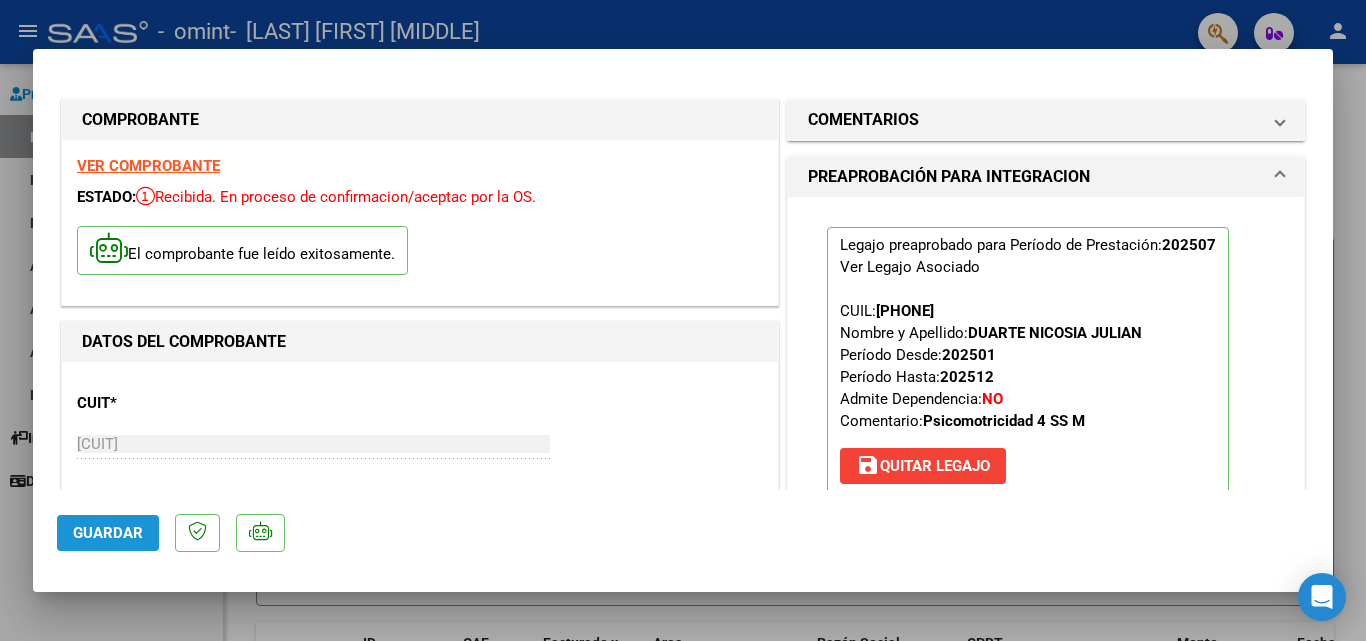 click on "Guardar" 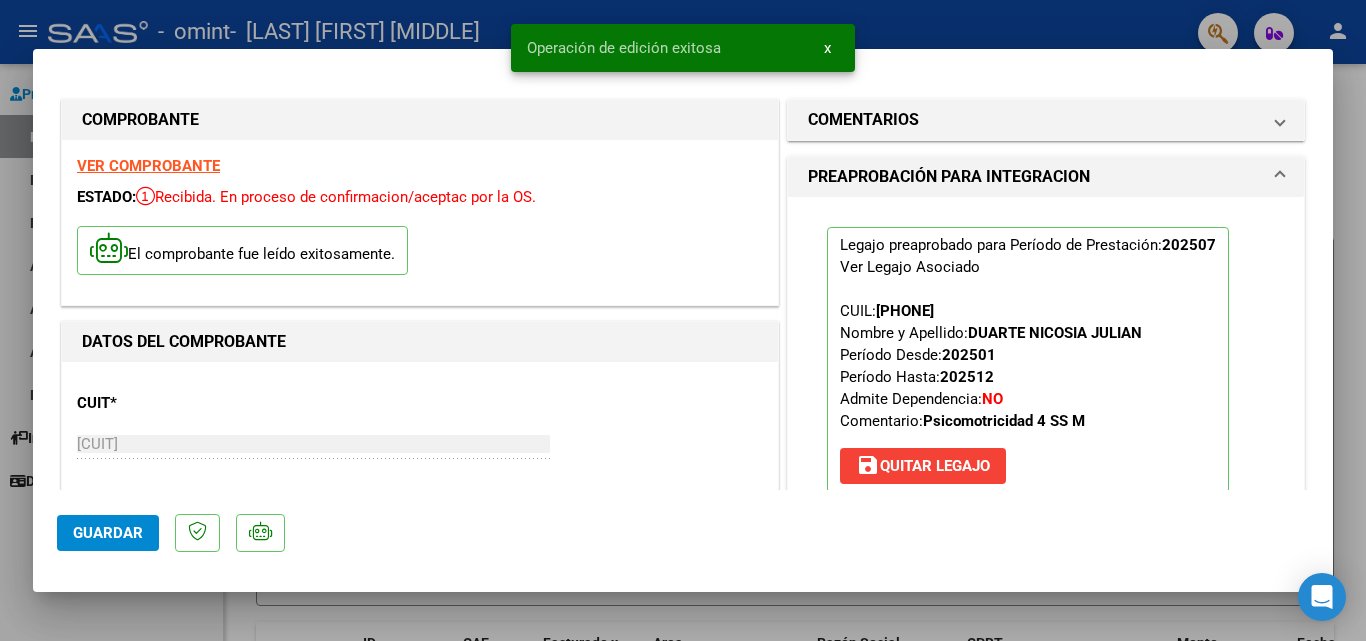 click at bounding box center [683, 320] 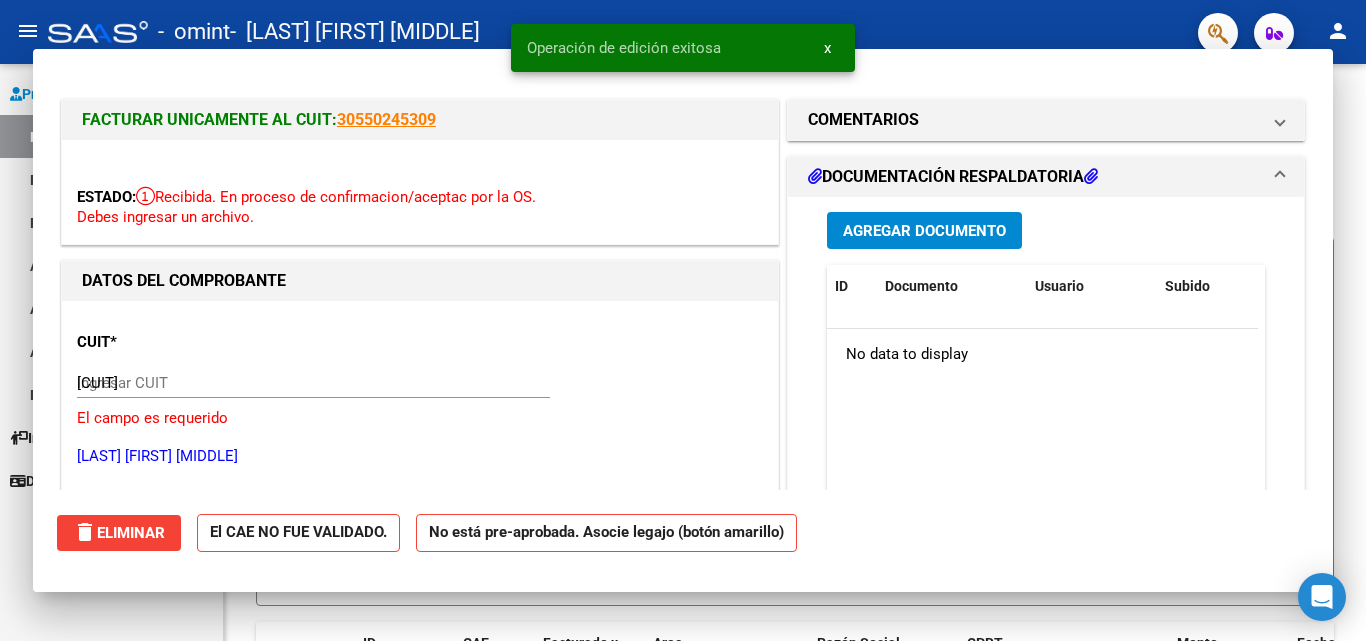 type 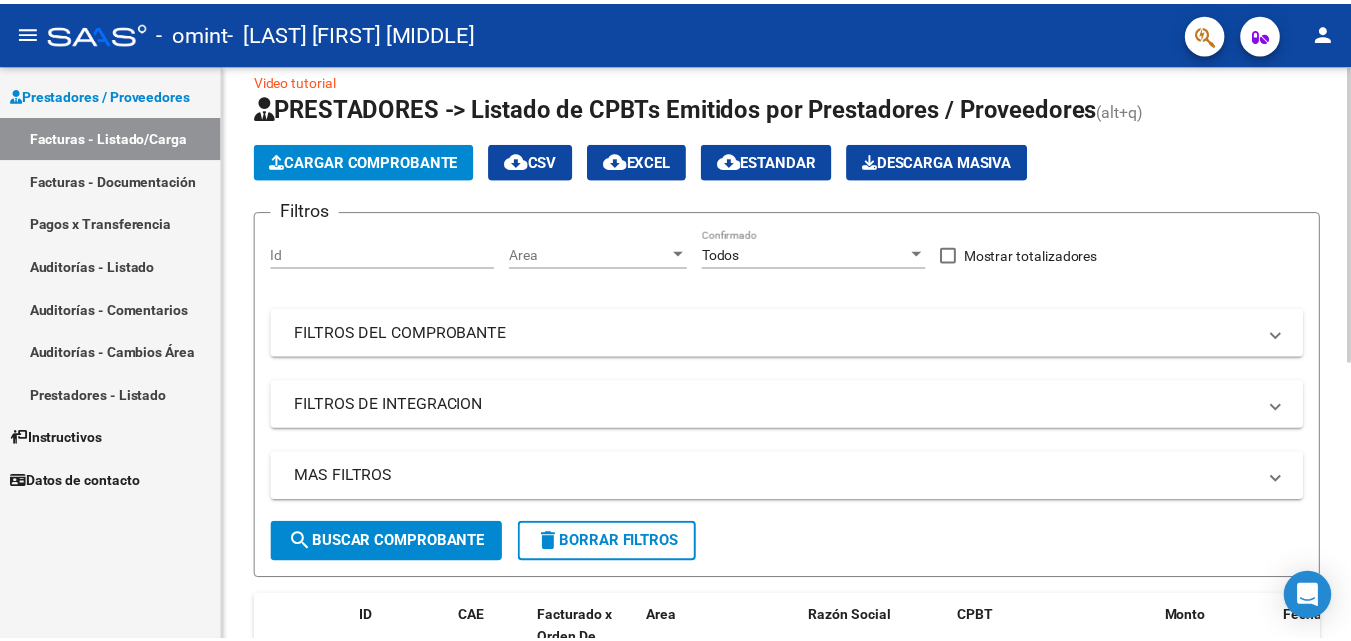 scroll, scrollTop: 0, scrollLeft: 0, axis: both 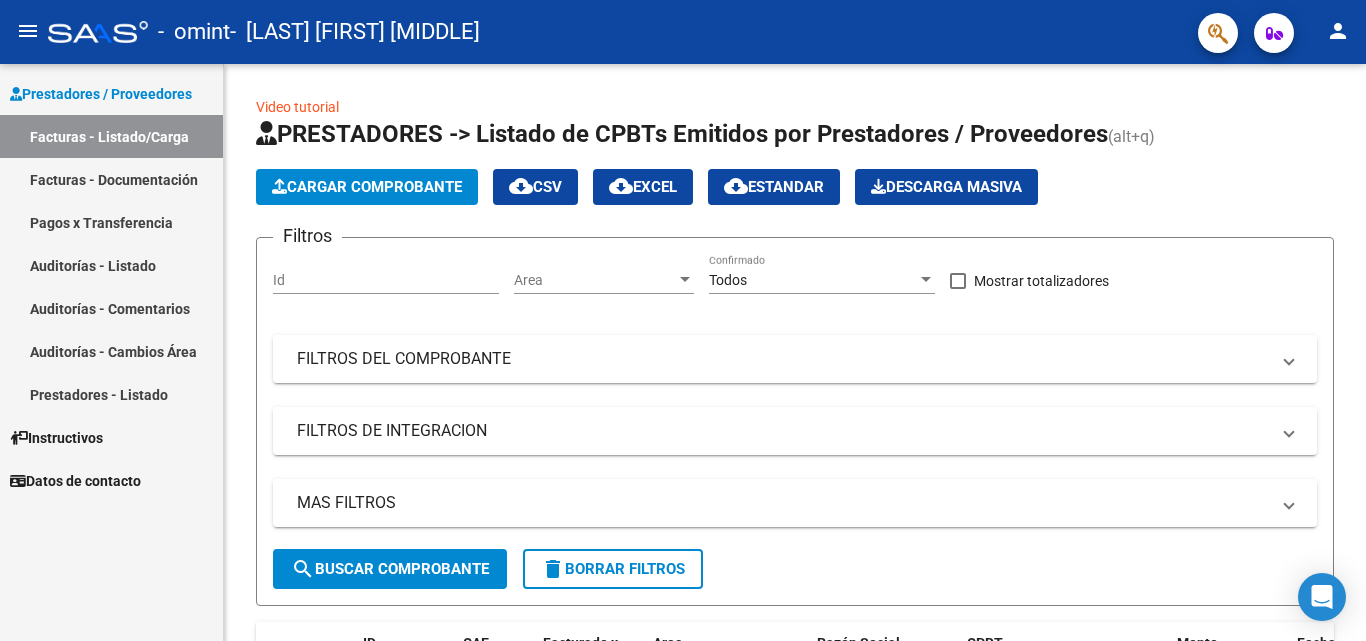 click on "person" 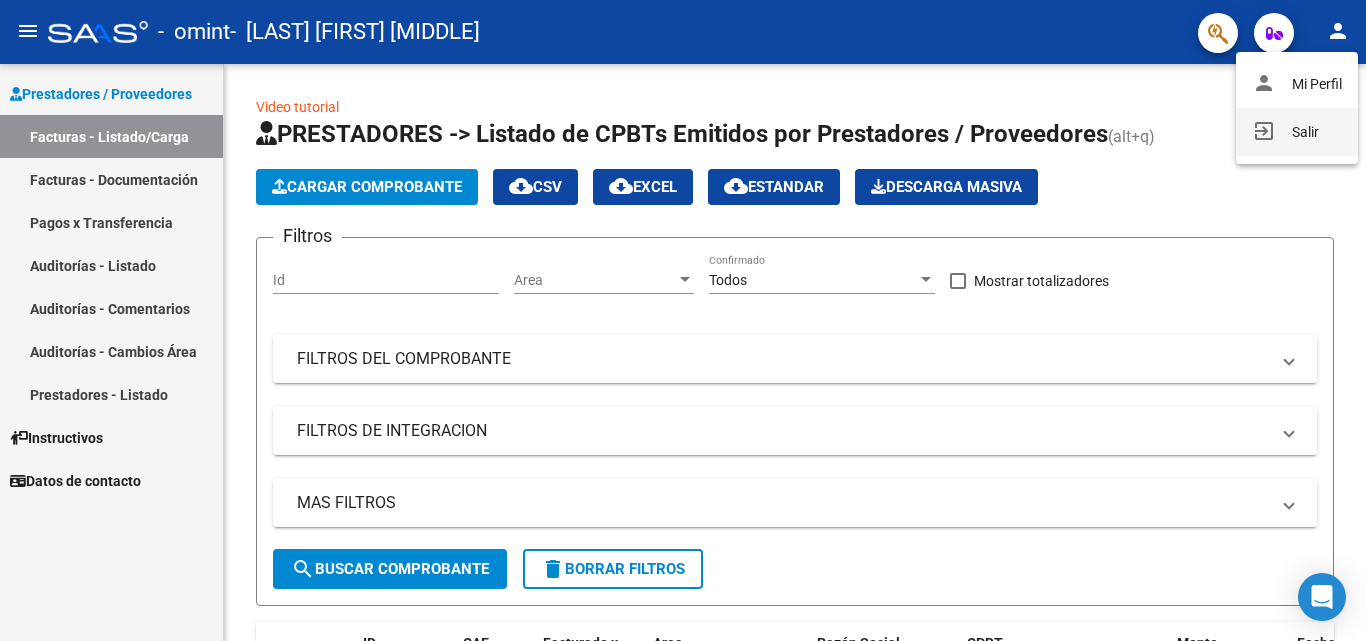 click on "exit_to_app  Salir" at bounding box center (1297, 132) 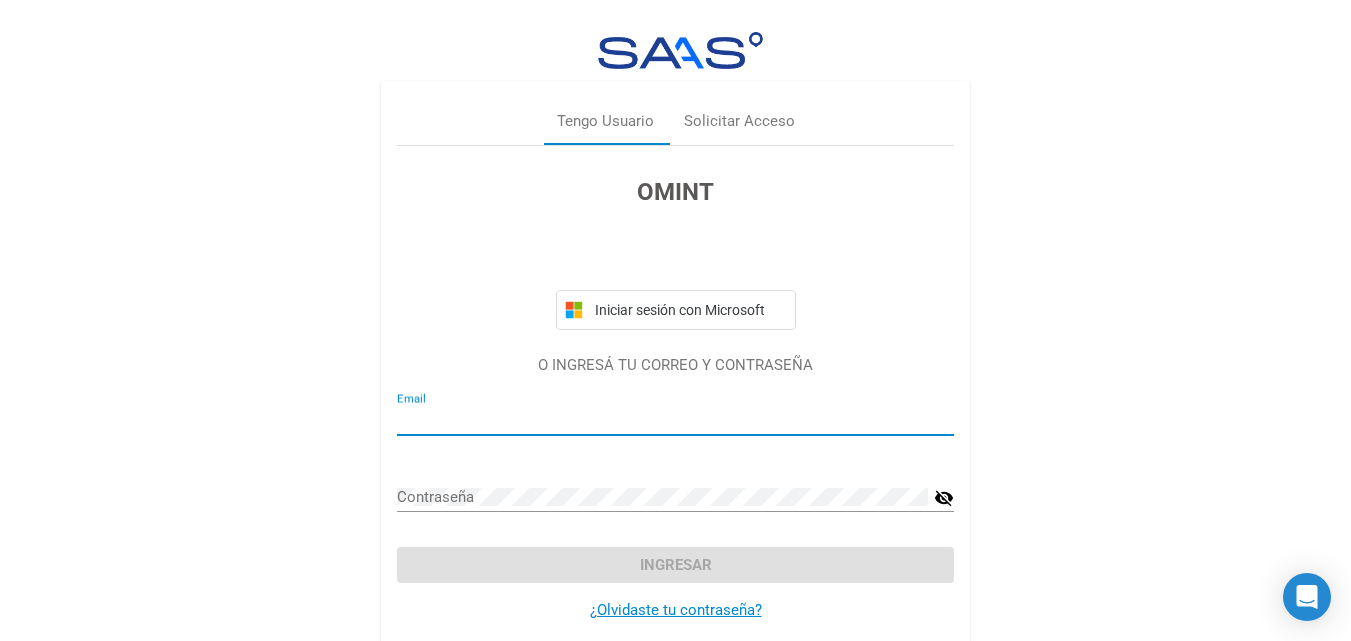 type on "info@cetype.org.ar" 